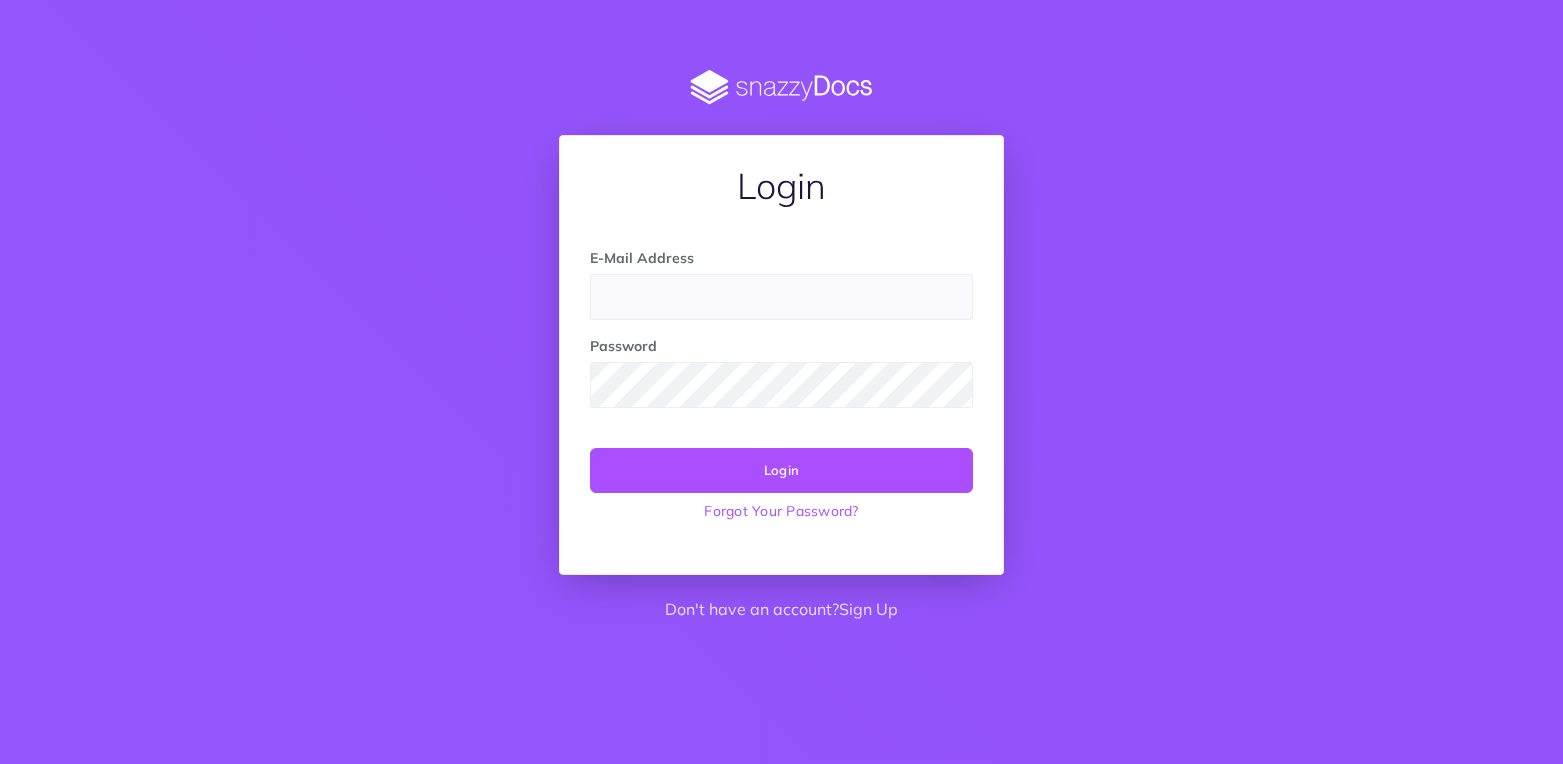 scroll, scrollTop: 0, scrollLeft: 0, axis: both 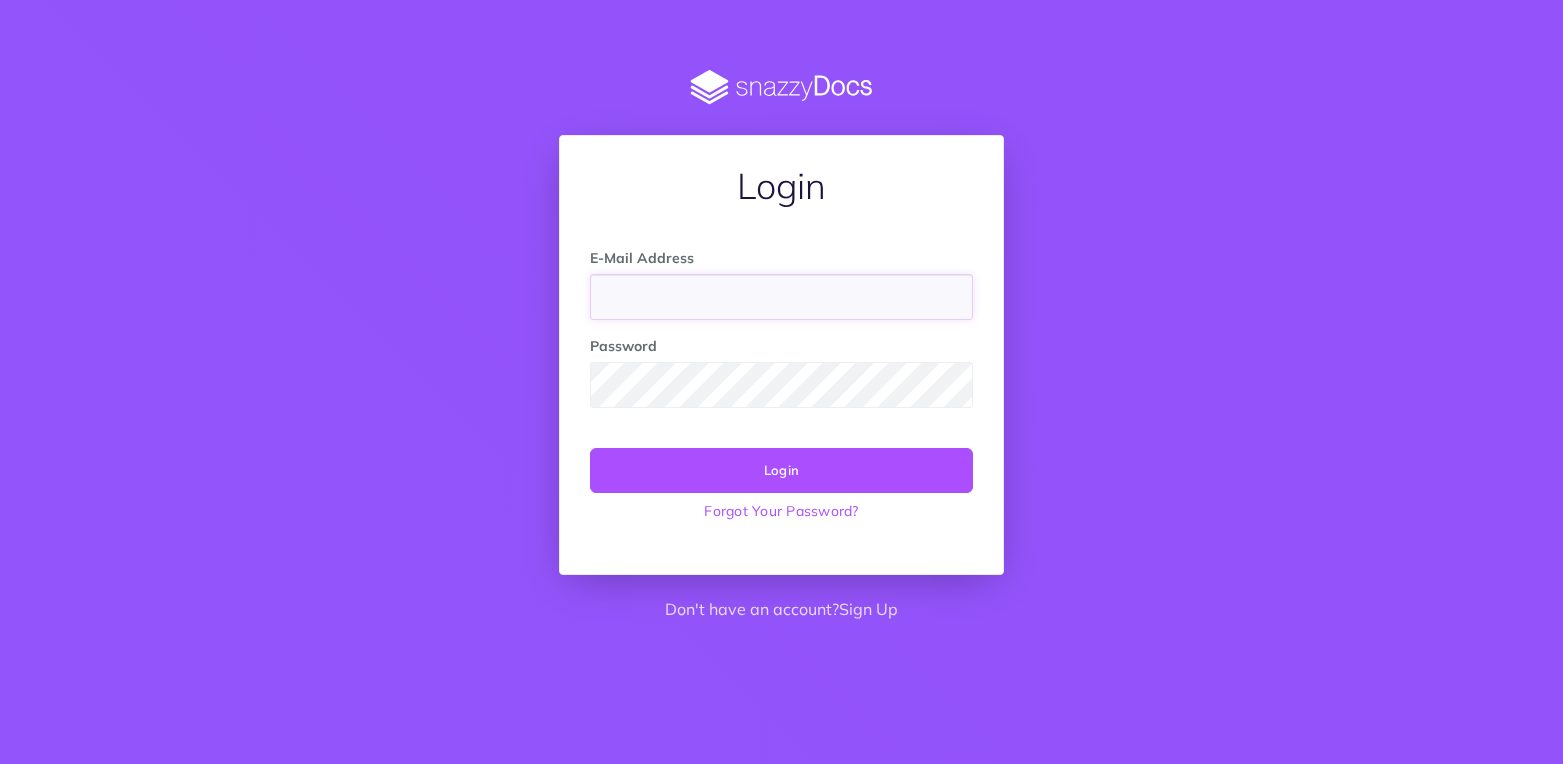 click at bounding box center (781, 297) 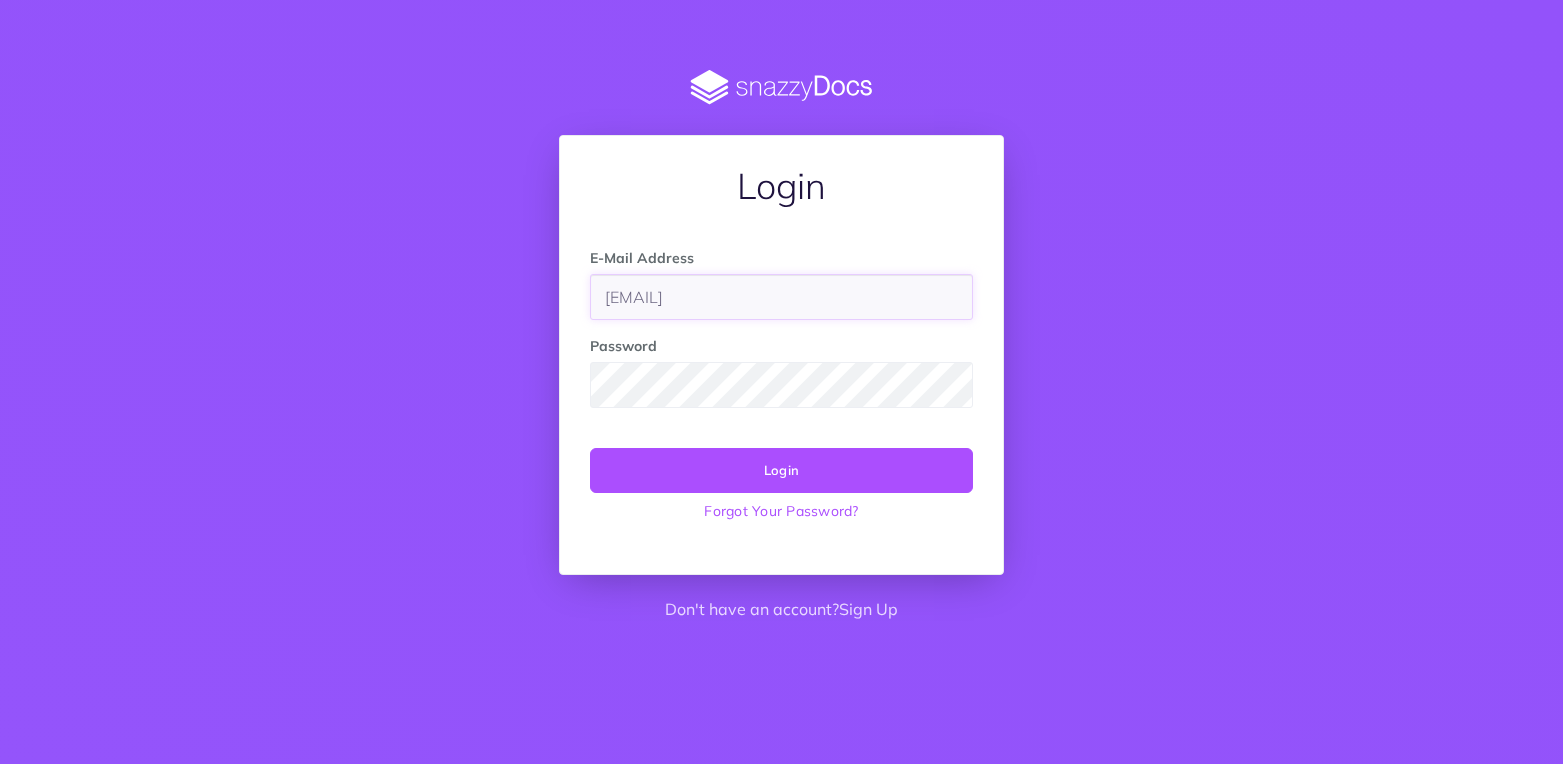 type on "EE-DIGI-BI_eesti@oixio.eu" 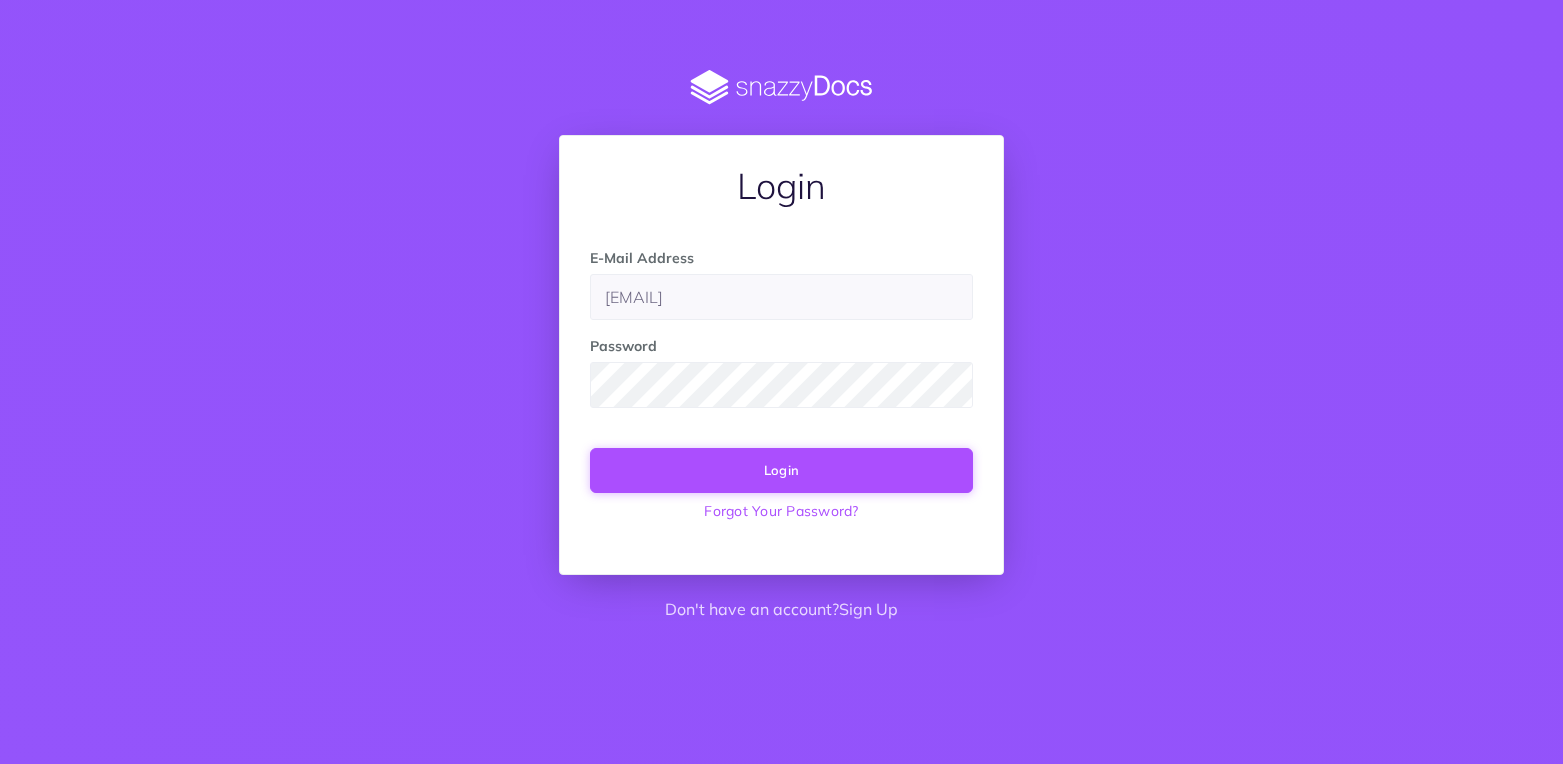 click on "Login" at bounding box center [781, 470] 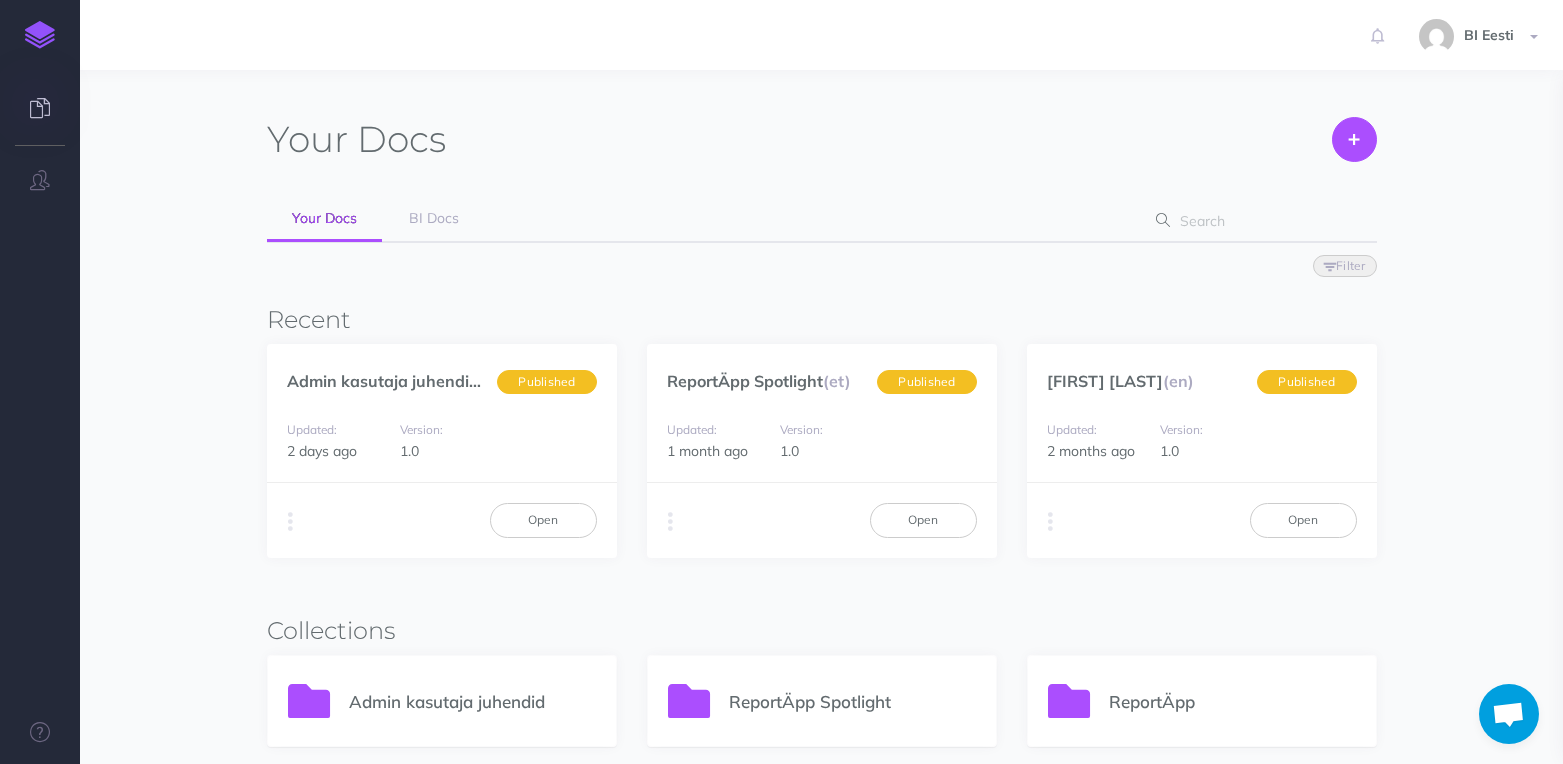 scroll, scrollTop: 0, scrollLeft: 0, axis: both 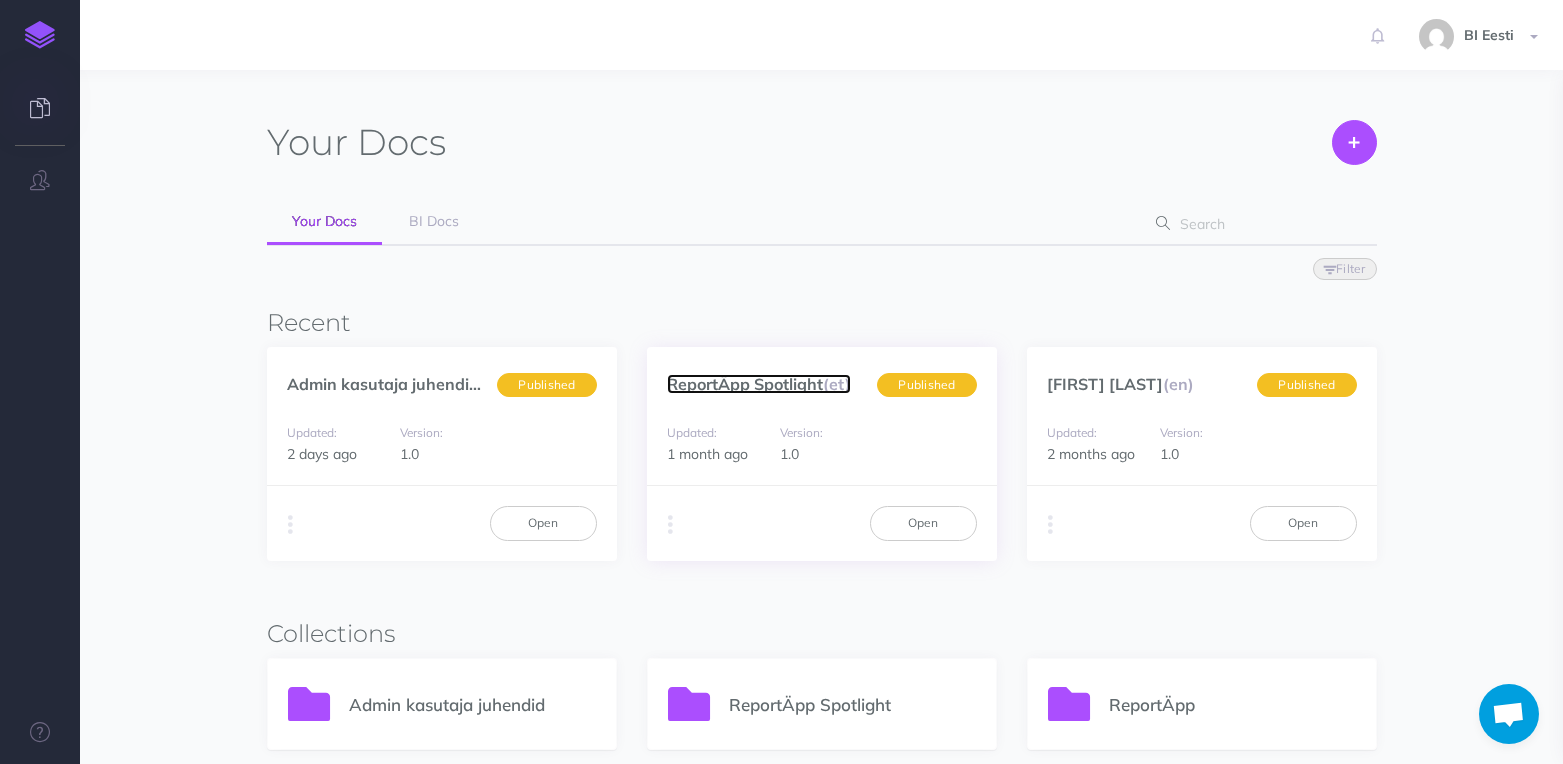 click on "ReportÄpp Spotlight  (et)" at bounding box center (759, 384) 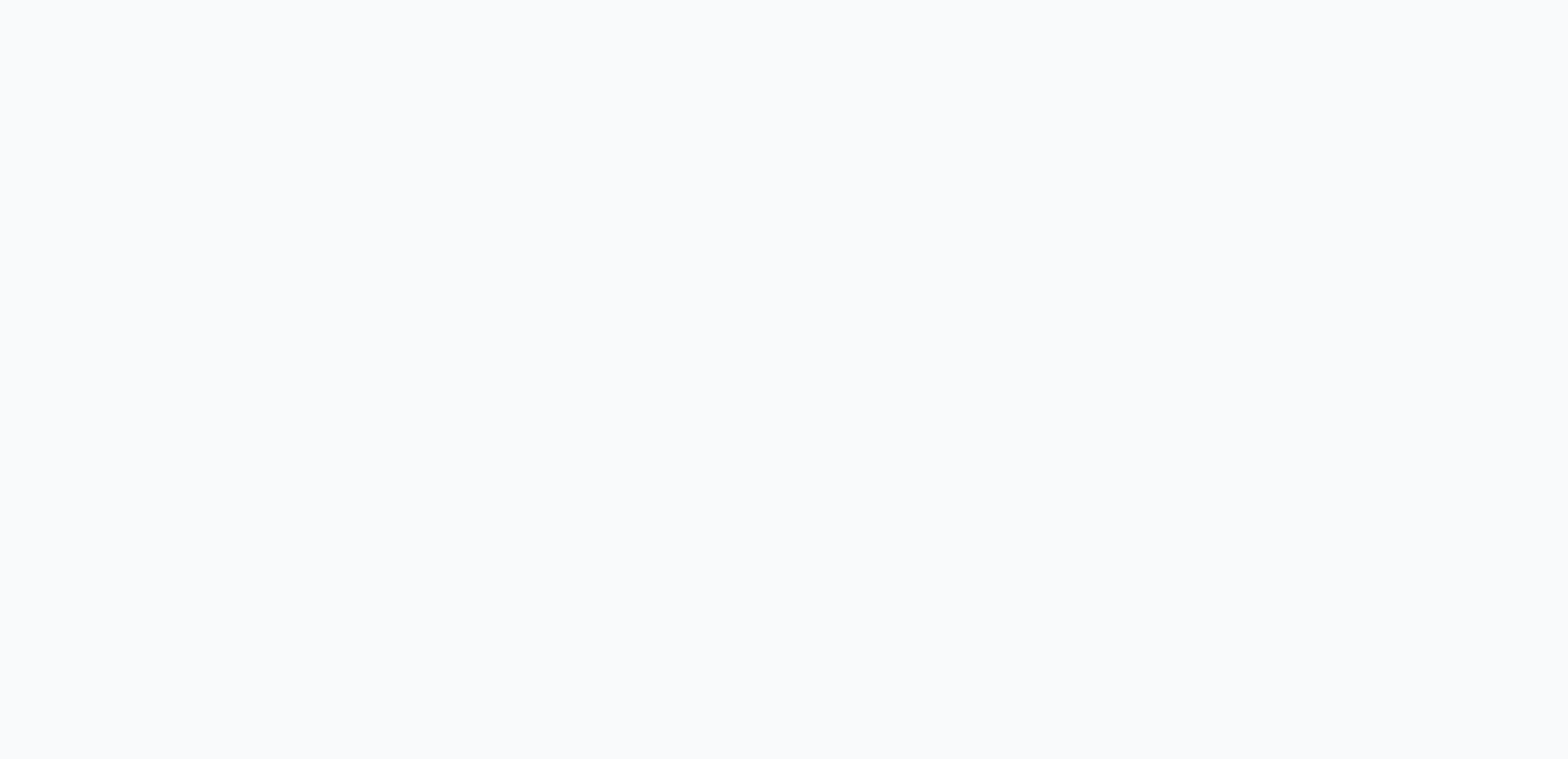 scroll, scrollTop: 0, scrollLeft: 0, axis: both 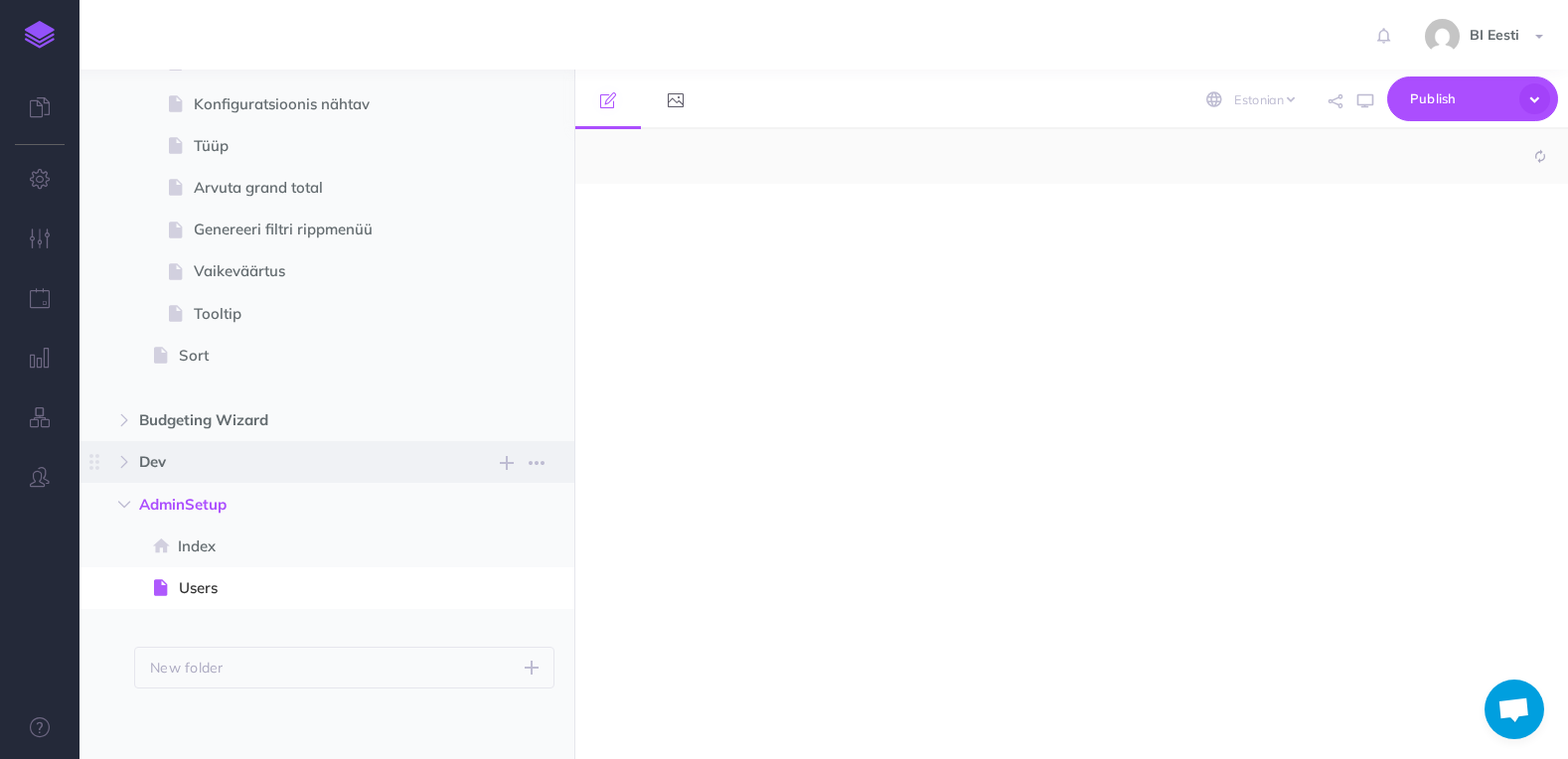 select on "null" 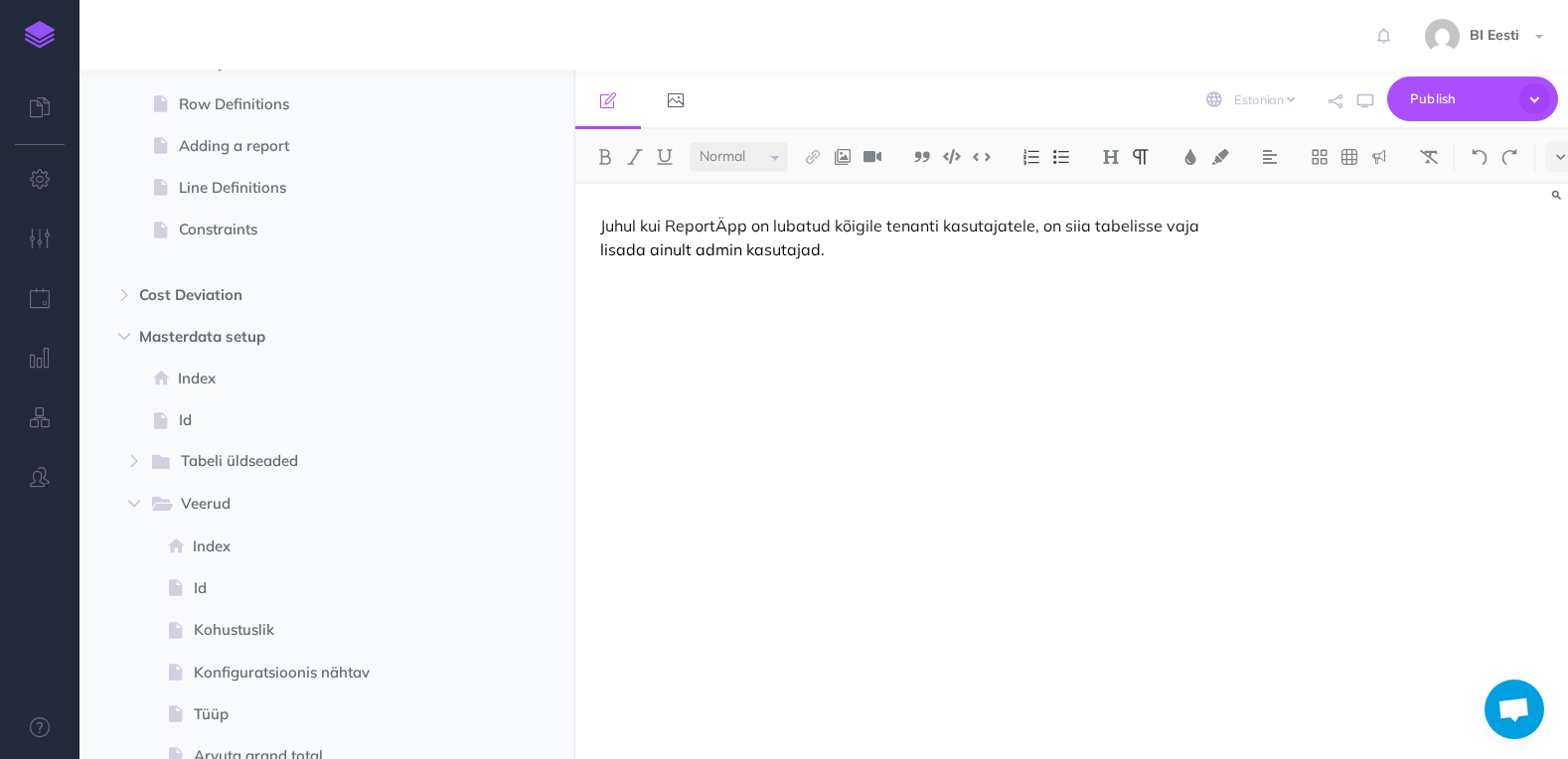 scroll, scrollTop: 207, scrollLeft: 0, axis: vertical 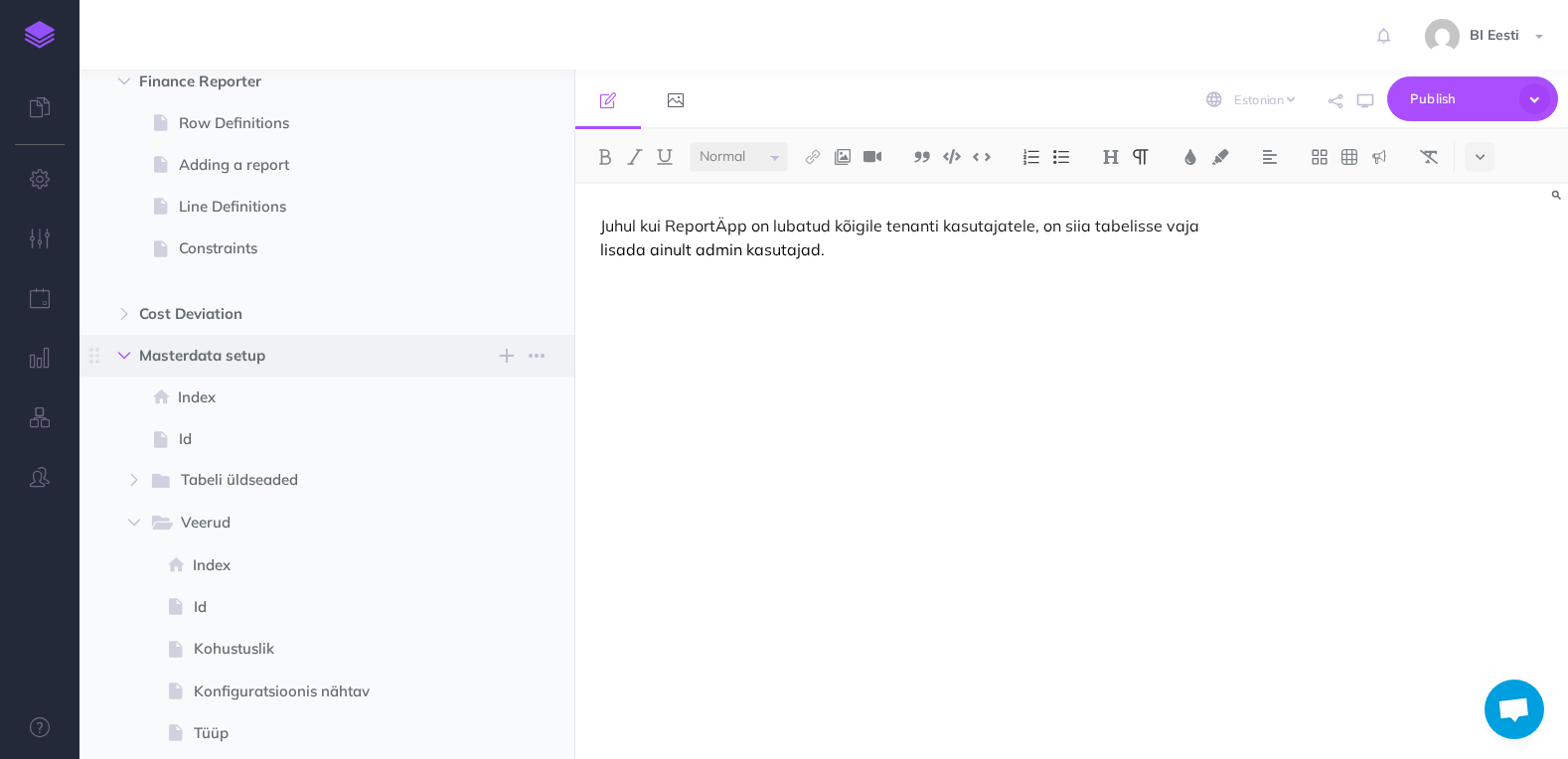 click at bounding box center (124, 356) 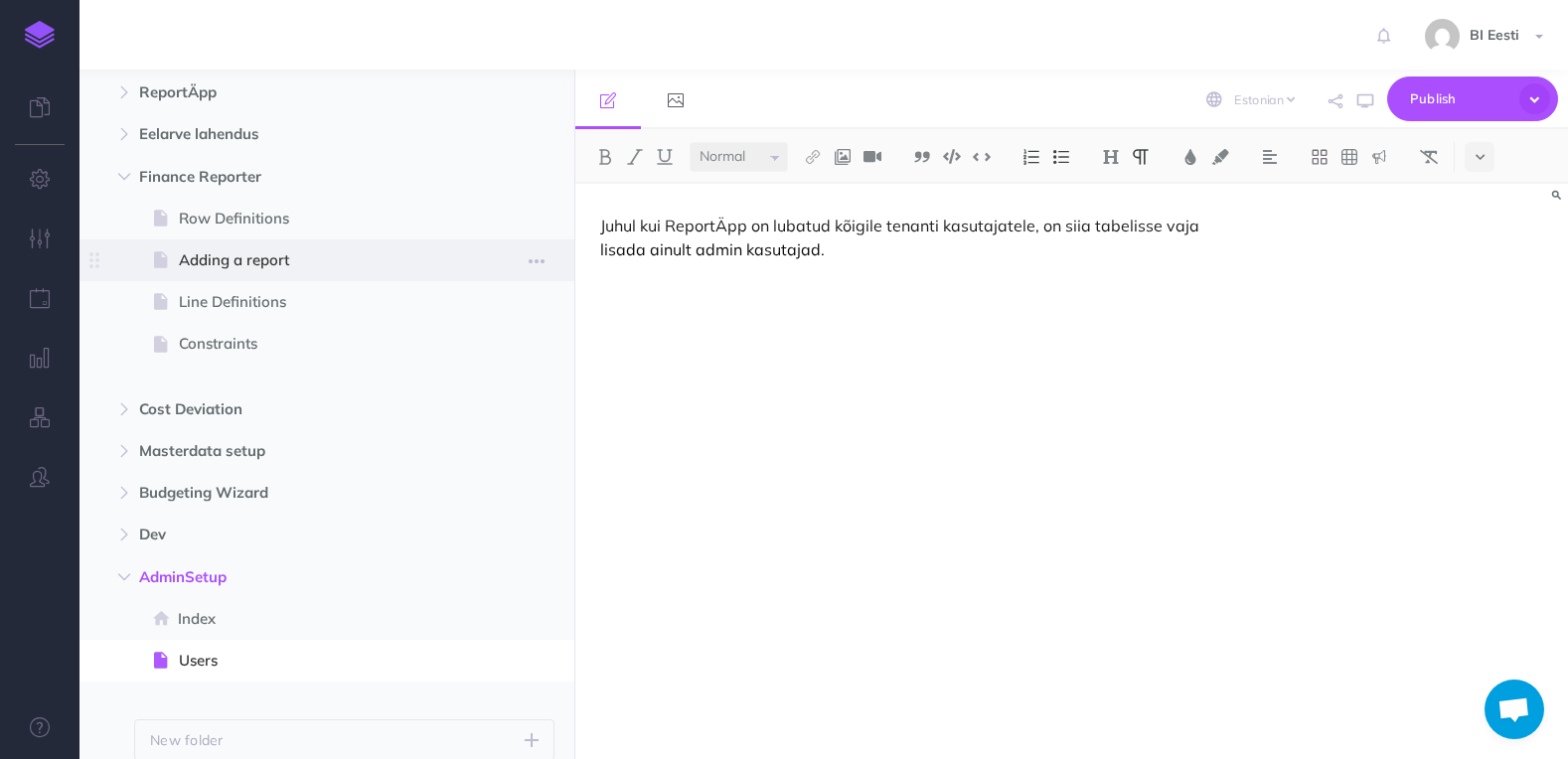 scroll, scrollTop: 0, scrollLeft: 0, axis: both 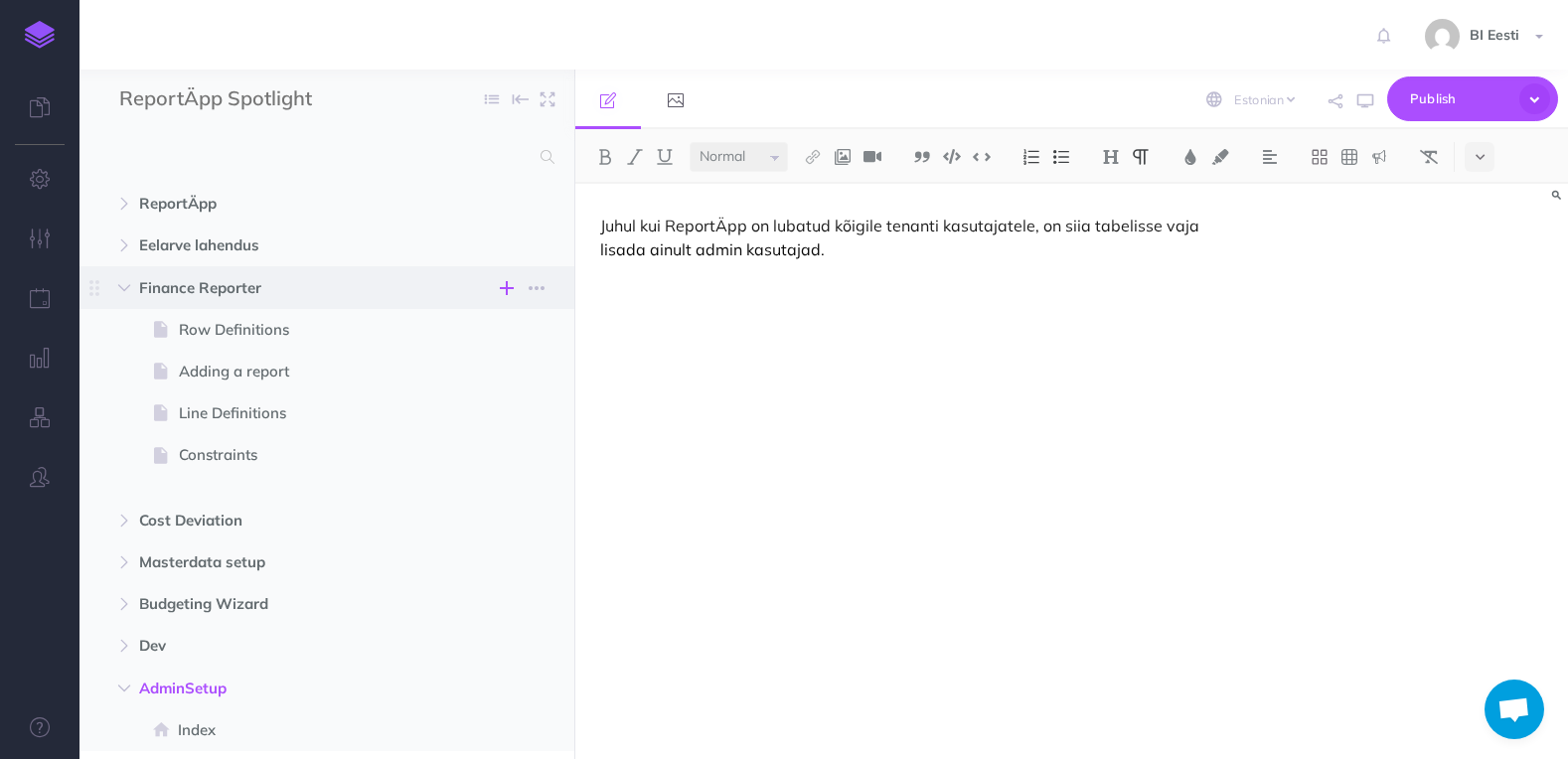 click at bounding box center (507, 288) 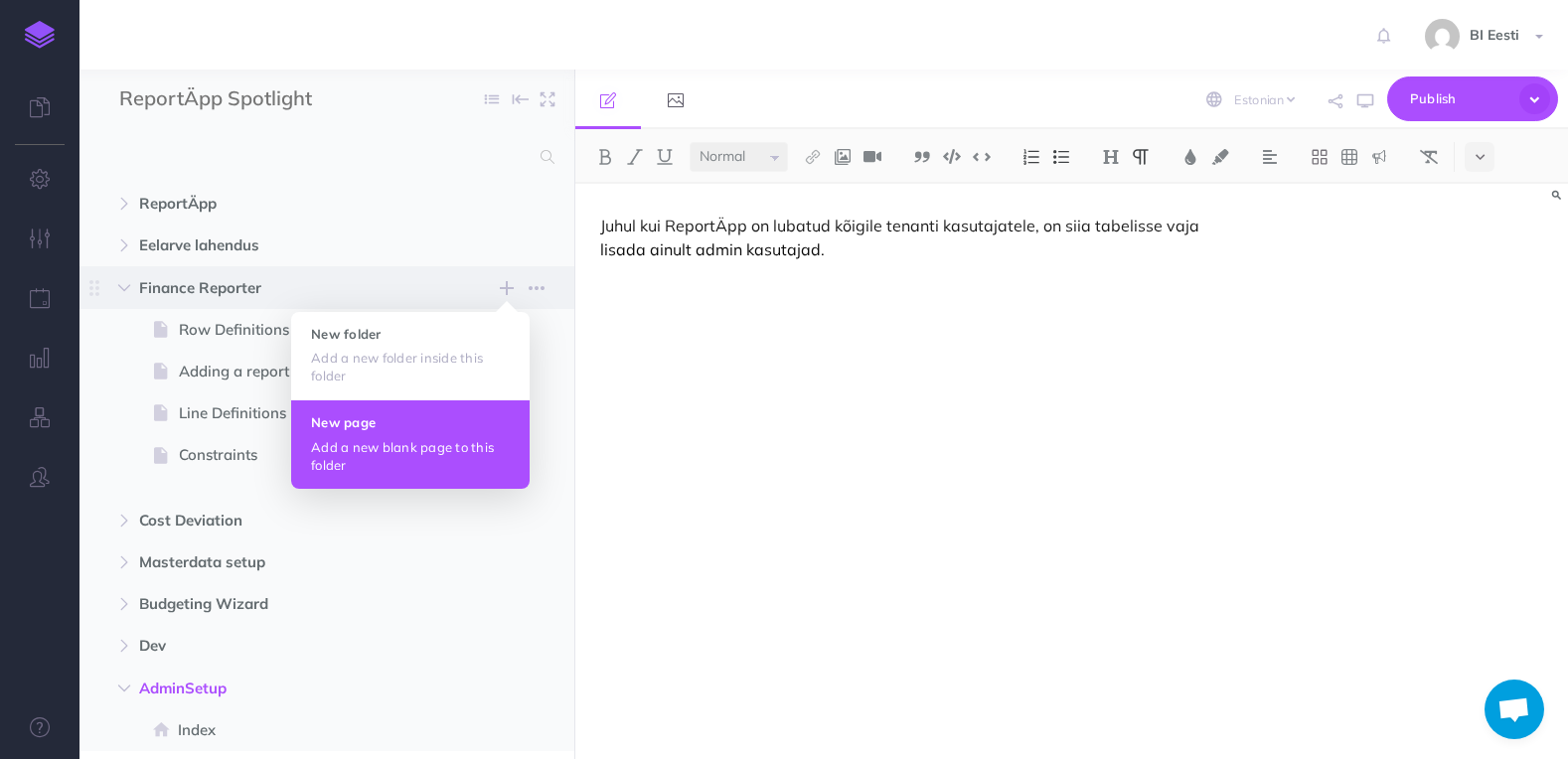 click on "New page" at bounding box center [410, 422] 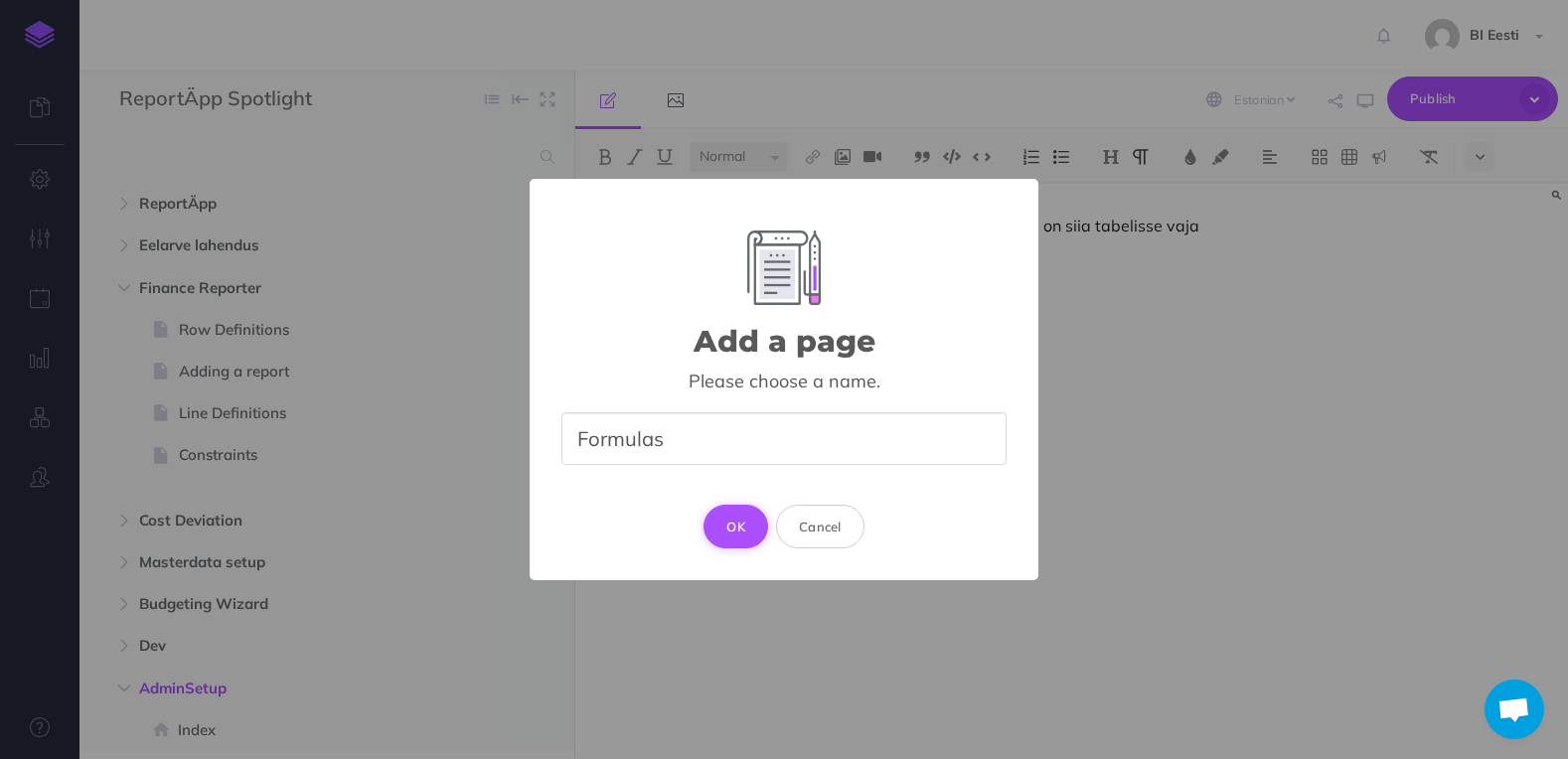 type on "Formulas" 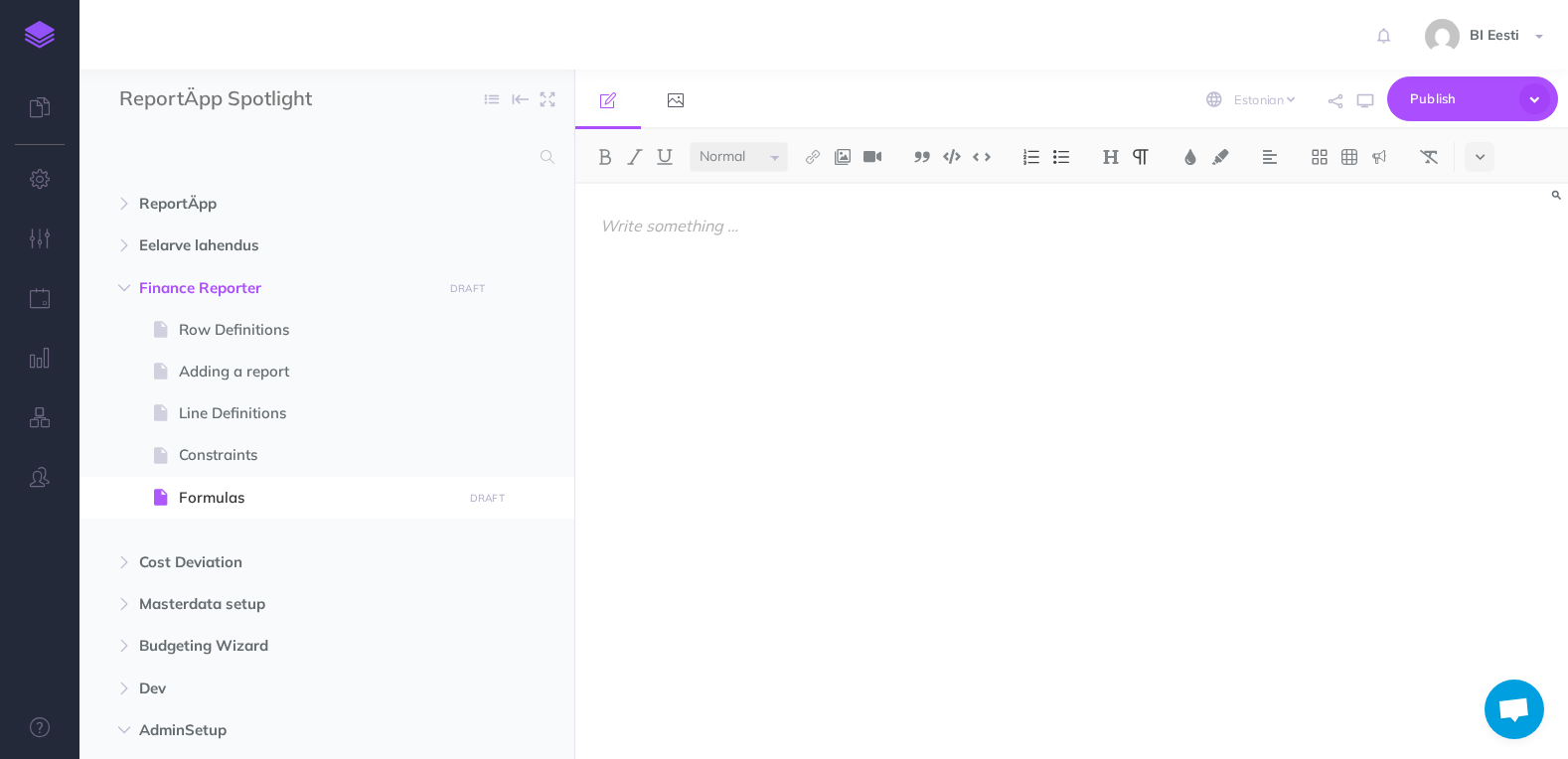 click at bounding box center [922, 226] 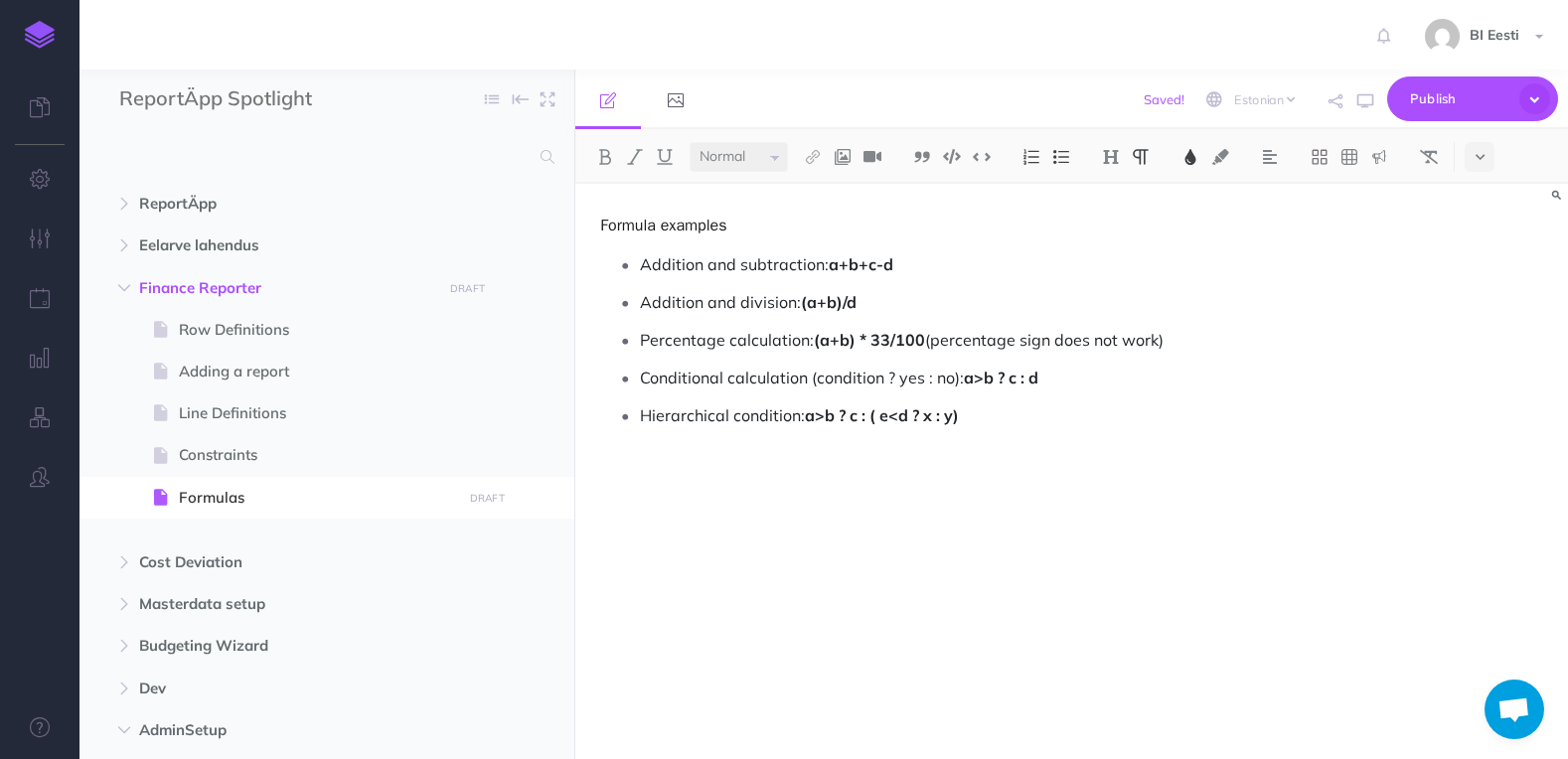 click on "Addition and subtraction: a+b+c-d Addition and division: (a+b)/d Percentage calculation: (a+b) * 33/100 (percentage sign does not work) Conditional calculation (condition ? yes : no): a>b ? c : d Hierarchical condition: a>b ? c : ( e>d ? x : y)" at bounding box center (927, 340) 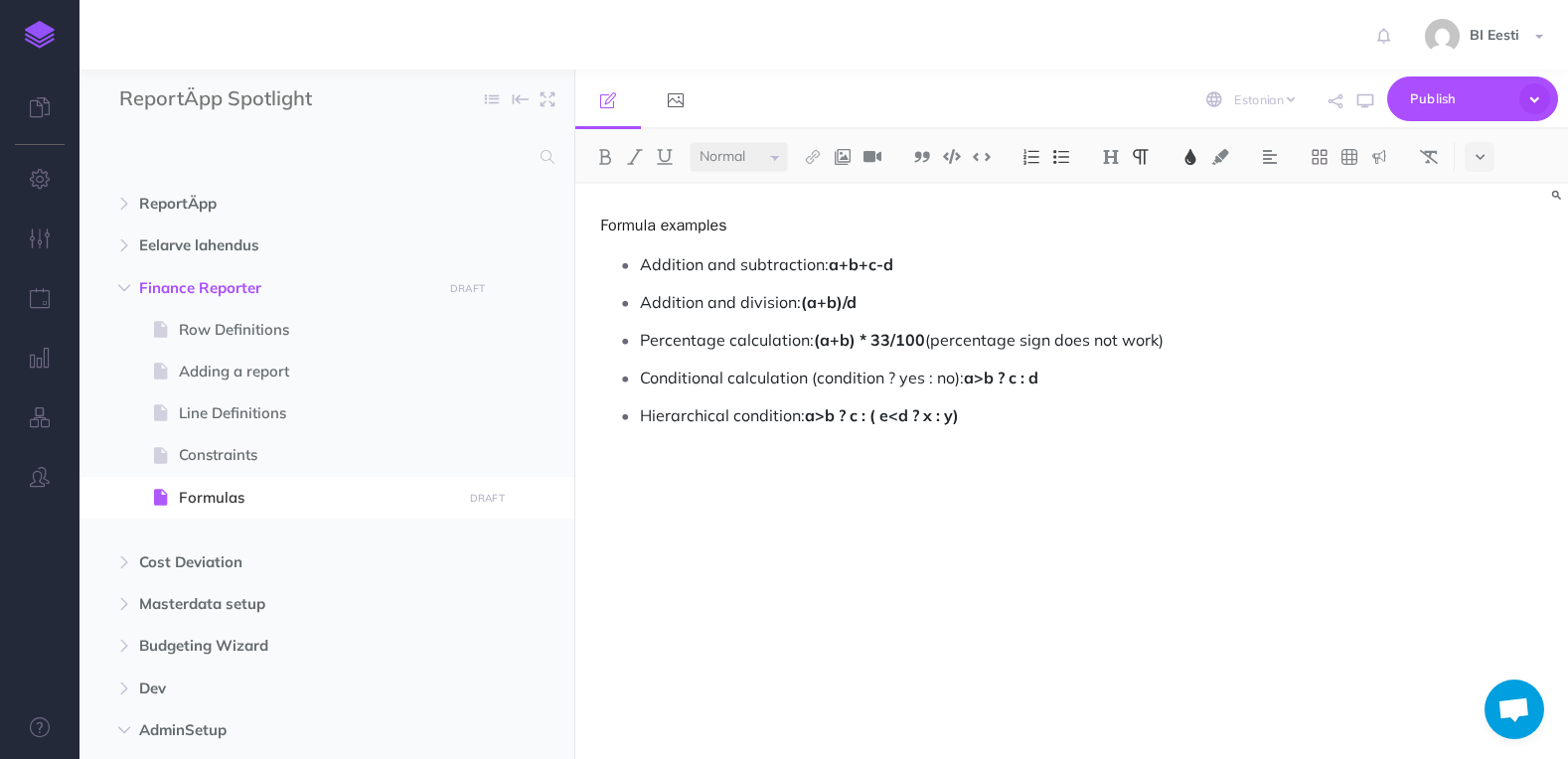 click on "(percentage sign does not work)" at bounding box center (1044, 340) 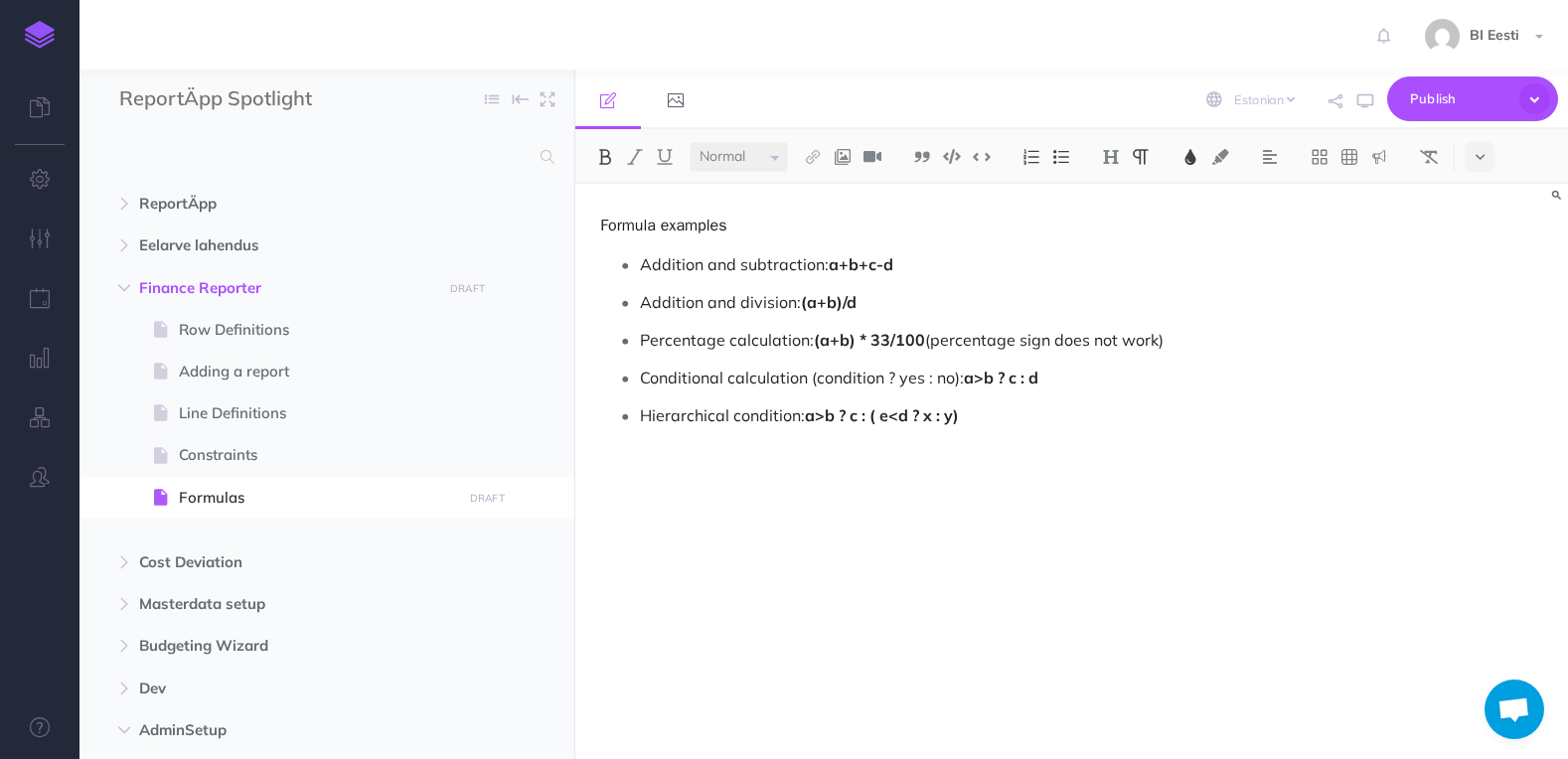 click on "Hierarchical condition: a>b ? c : ( e>d ? x : y)" at bounding box center (942, 415) 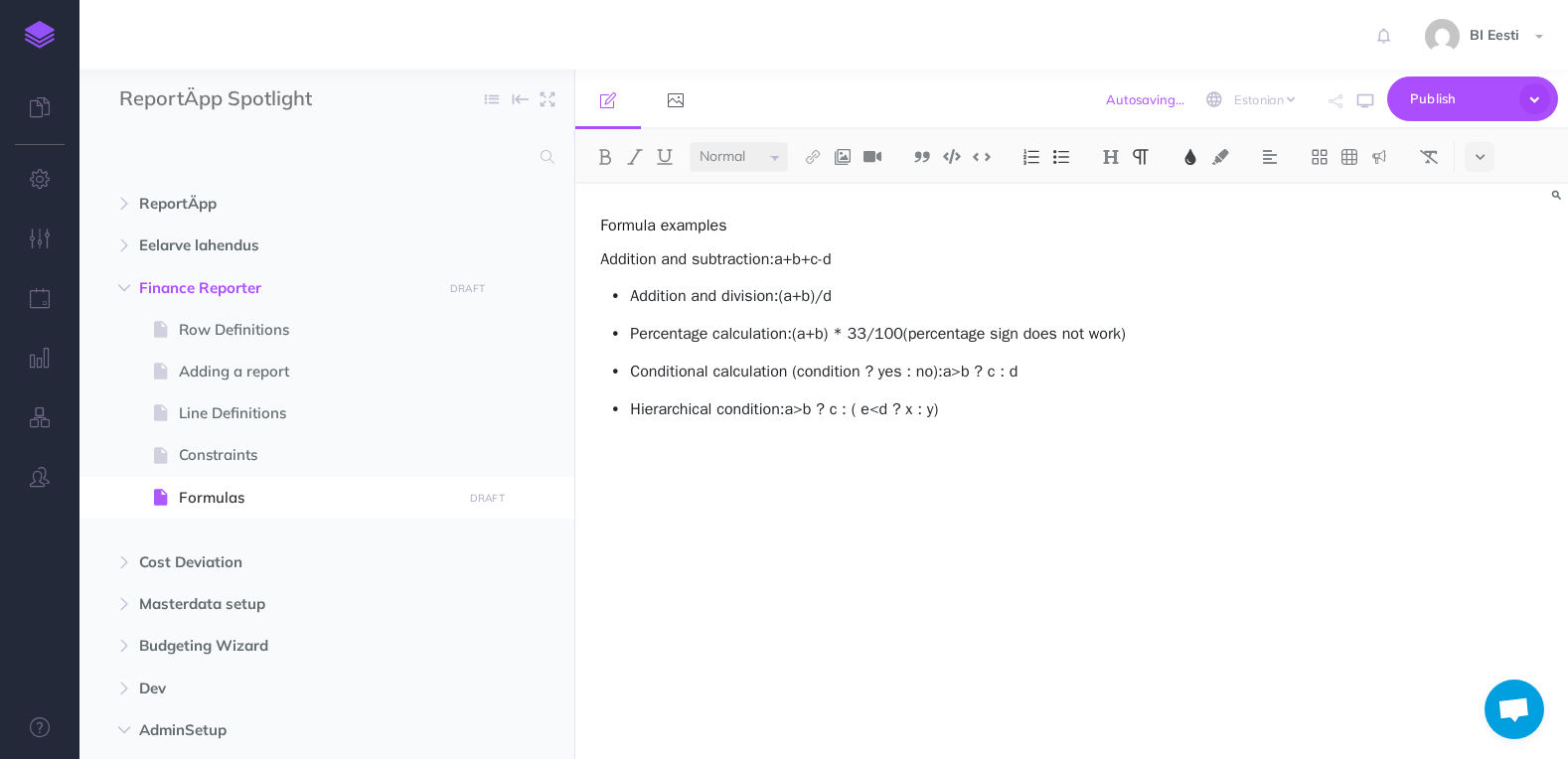 click on "Addition and division:" at bounding box center [704, 296] 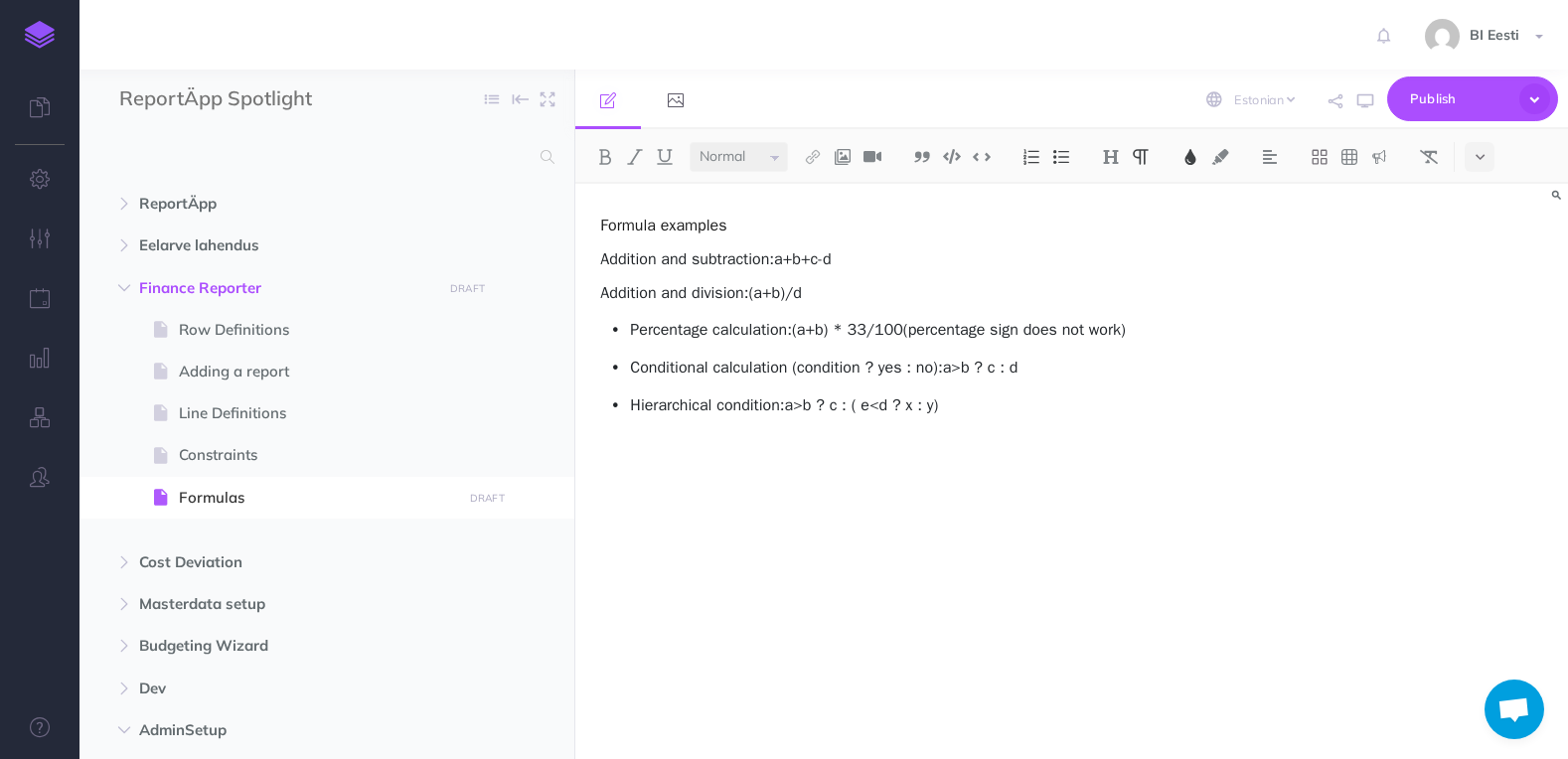 click on "Percentage calculation:  (a+b) * 33/100  (percentage sign does not work)" at bounding box center (937, 330) 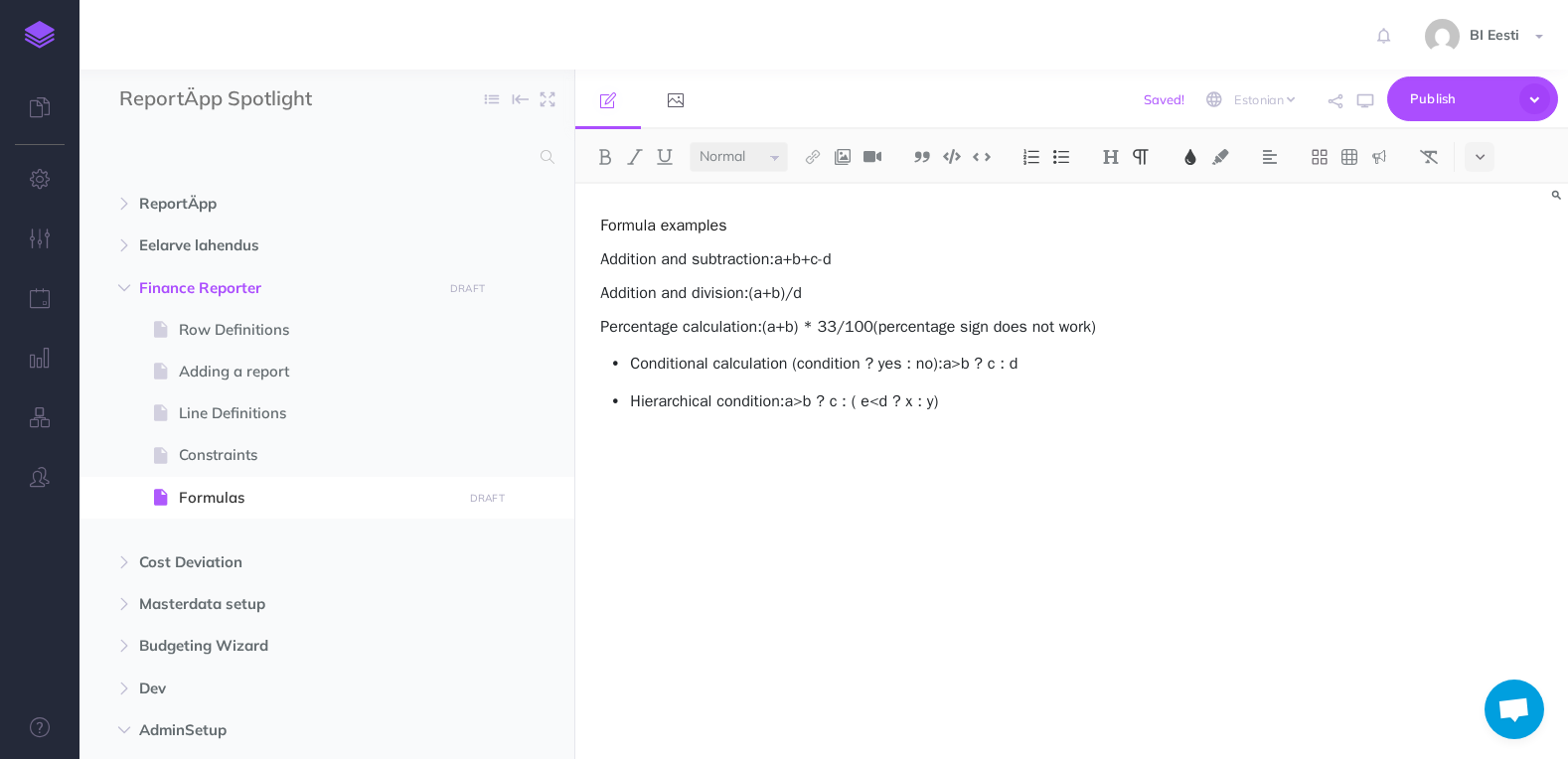 click on "Conditional calculation (condition ? yes : no):  a>b ? c : d" at bounding box center [937, 364] 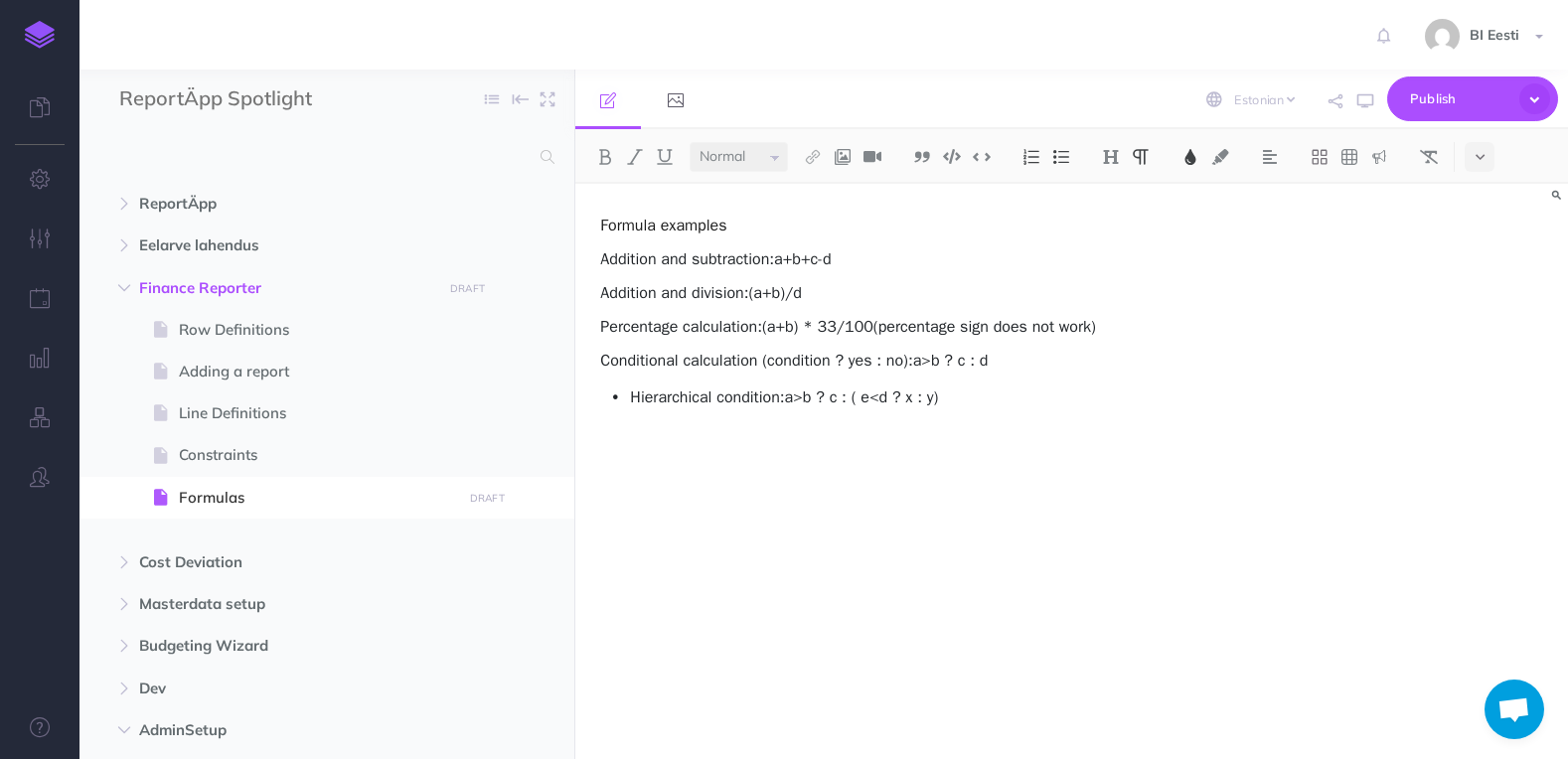 click on "Hierarchical condition:" at bounding box center [706, 397] 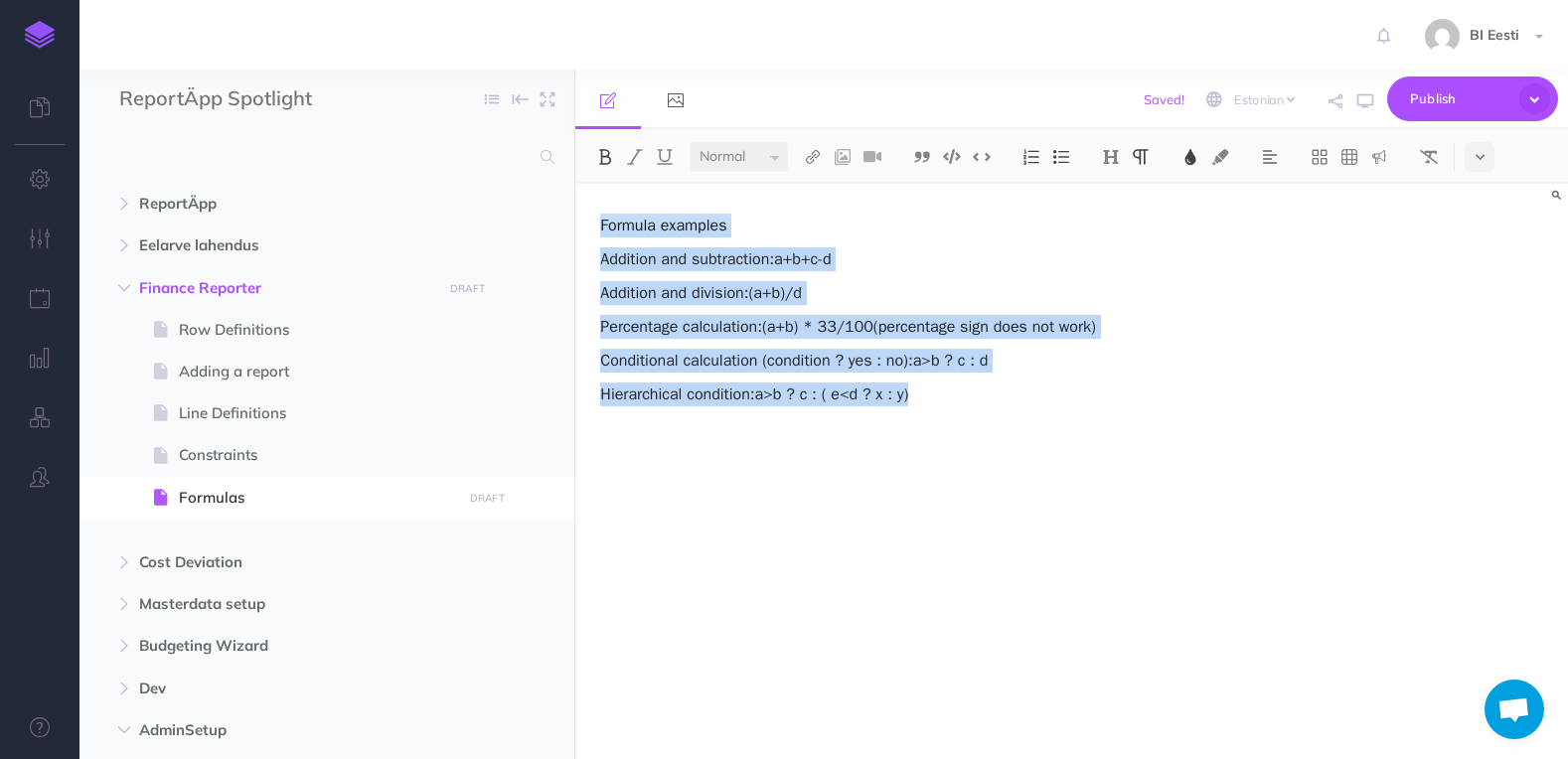 drag, startPoint x: 955, startPoint y: 399, endPoint x: 581, endPoint y: 227, distance: 411.6552 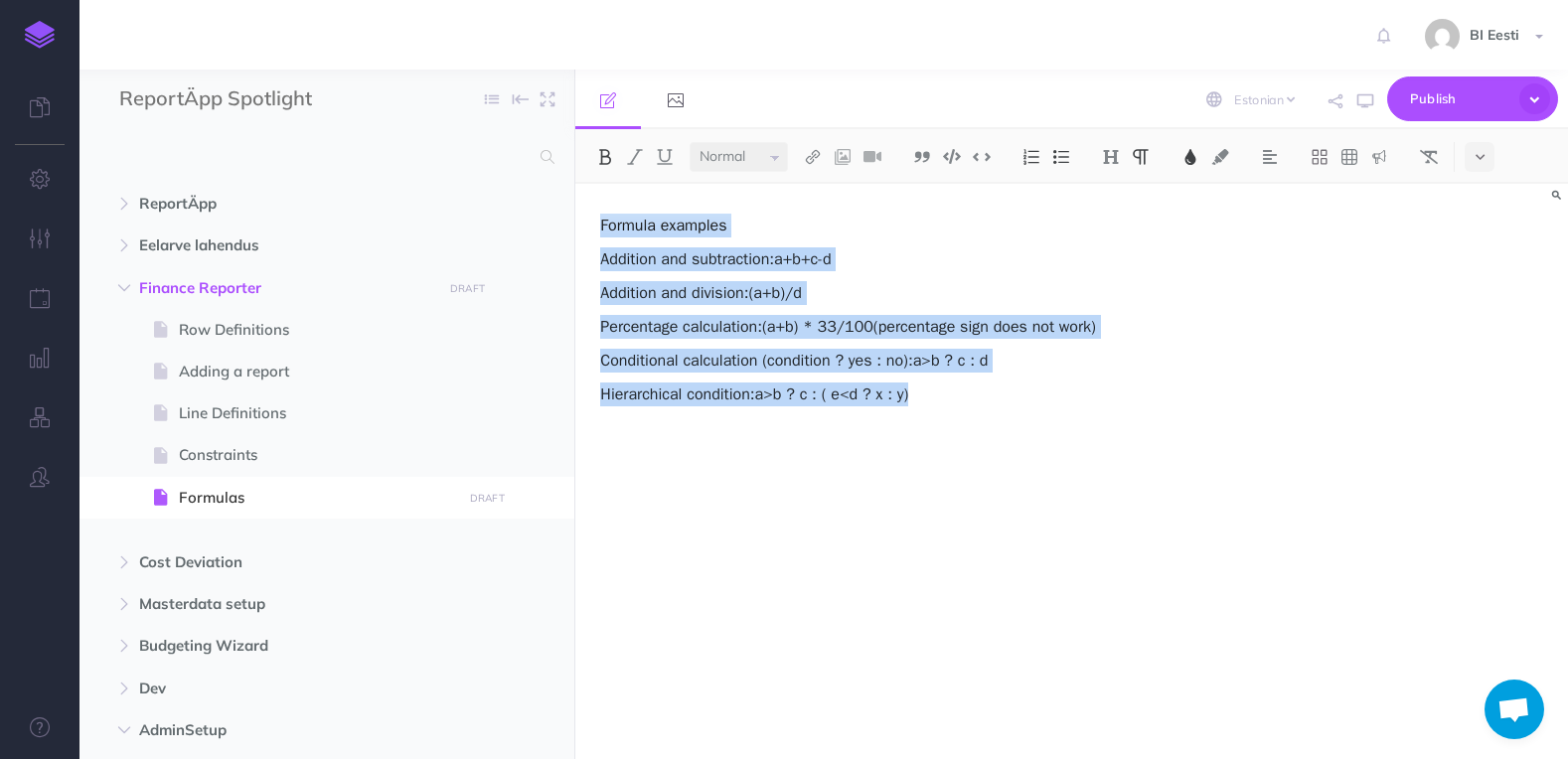 click at bounding box center (605, 157) 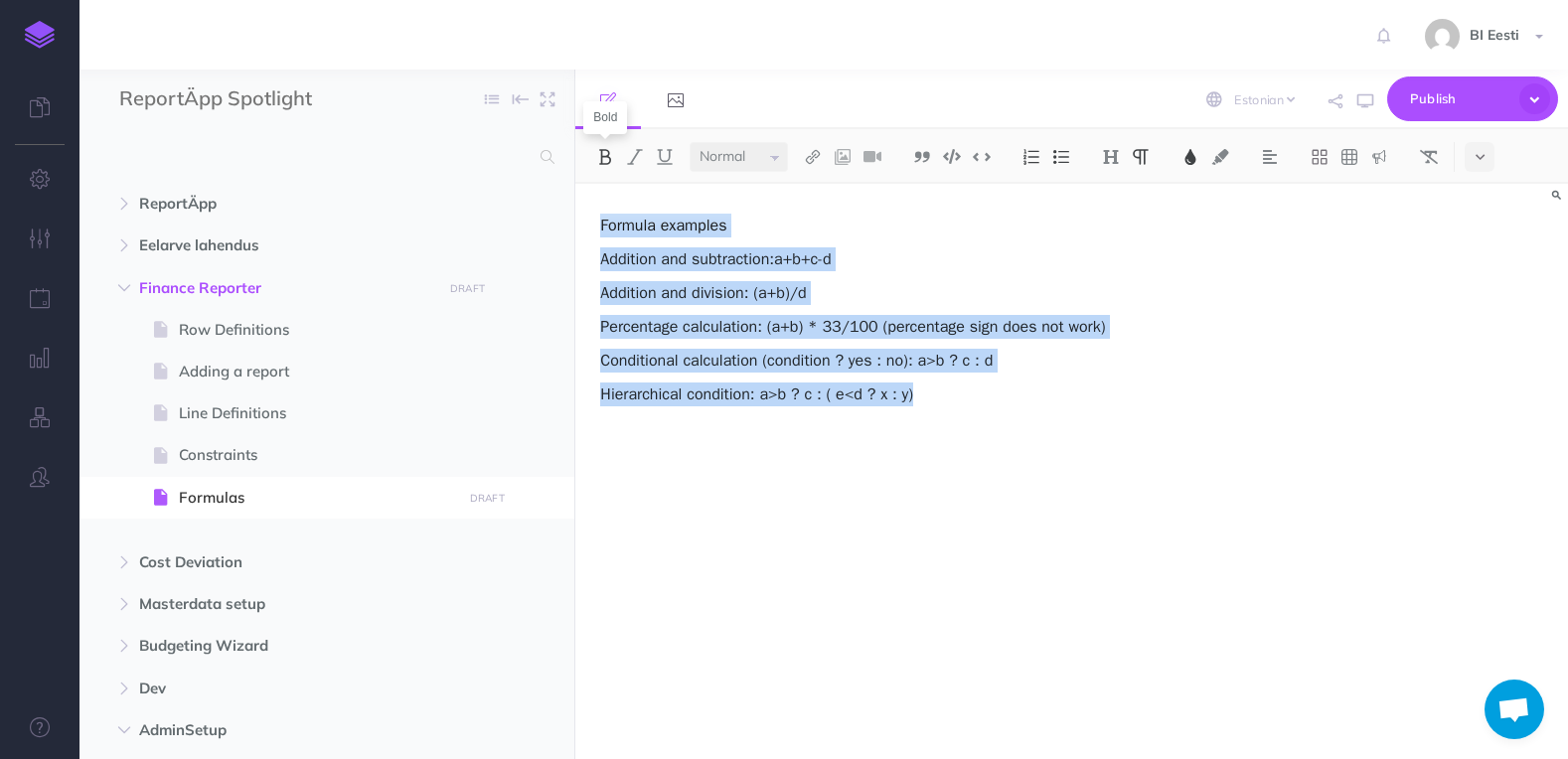 click at bounding box center [605, 157] 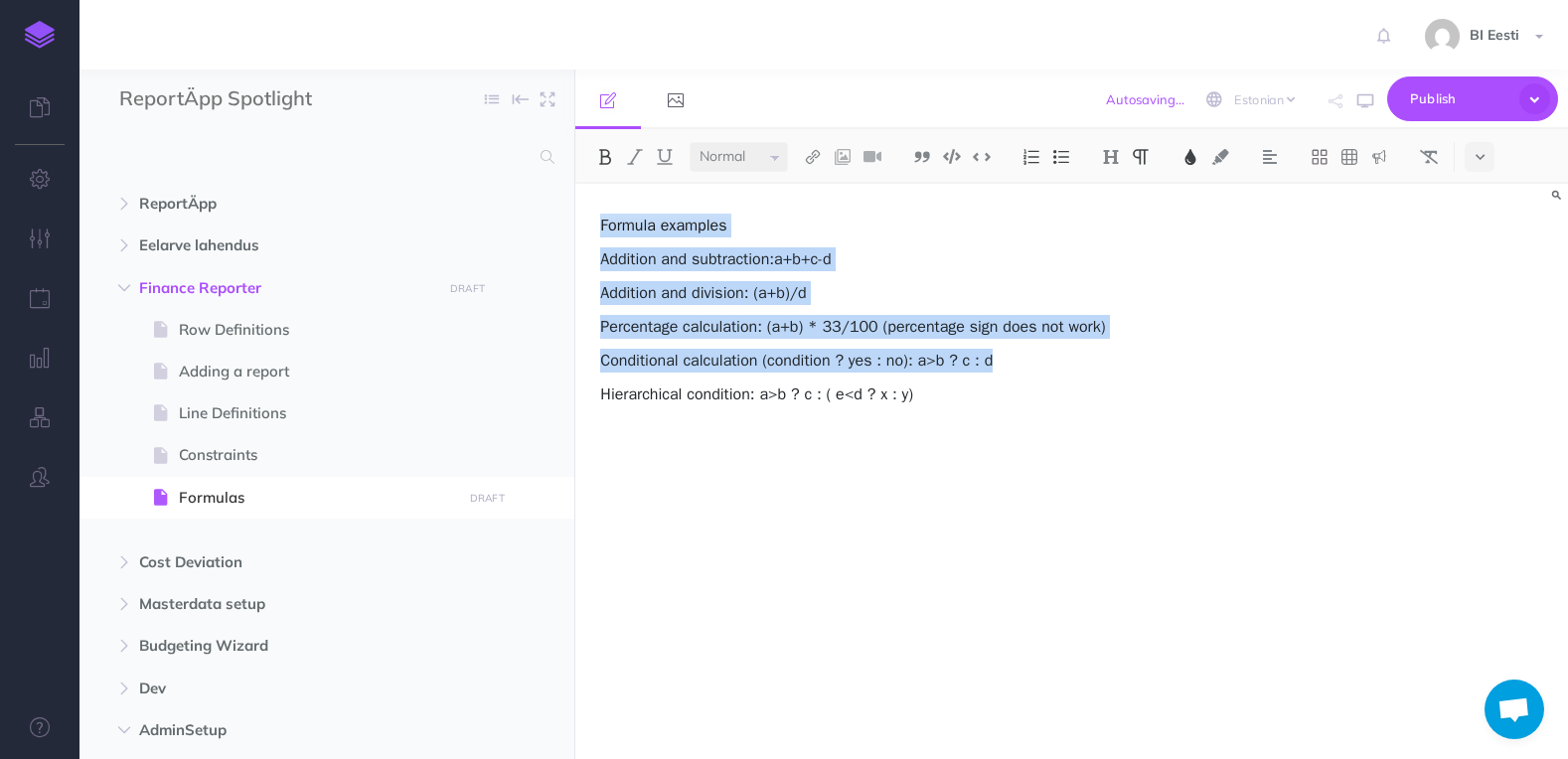 click at bounding box center (605, 157) 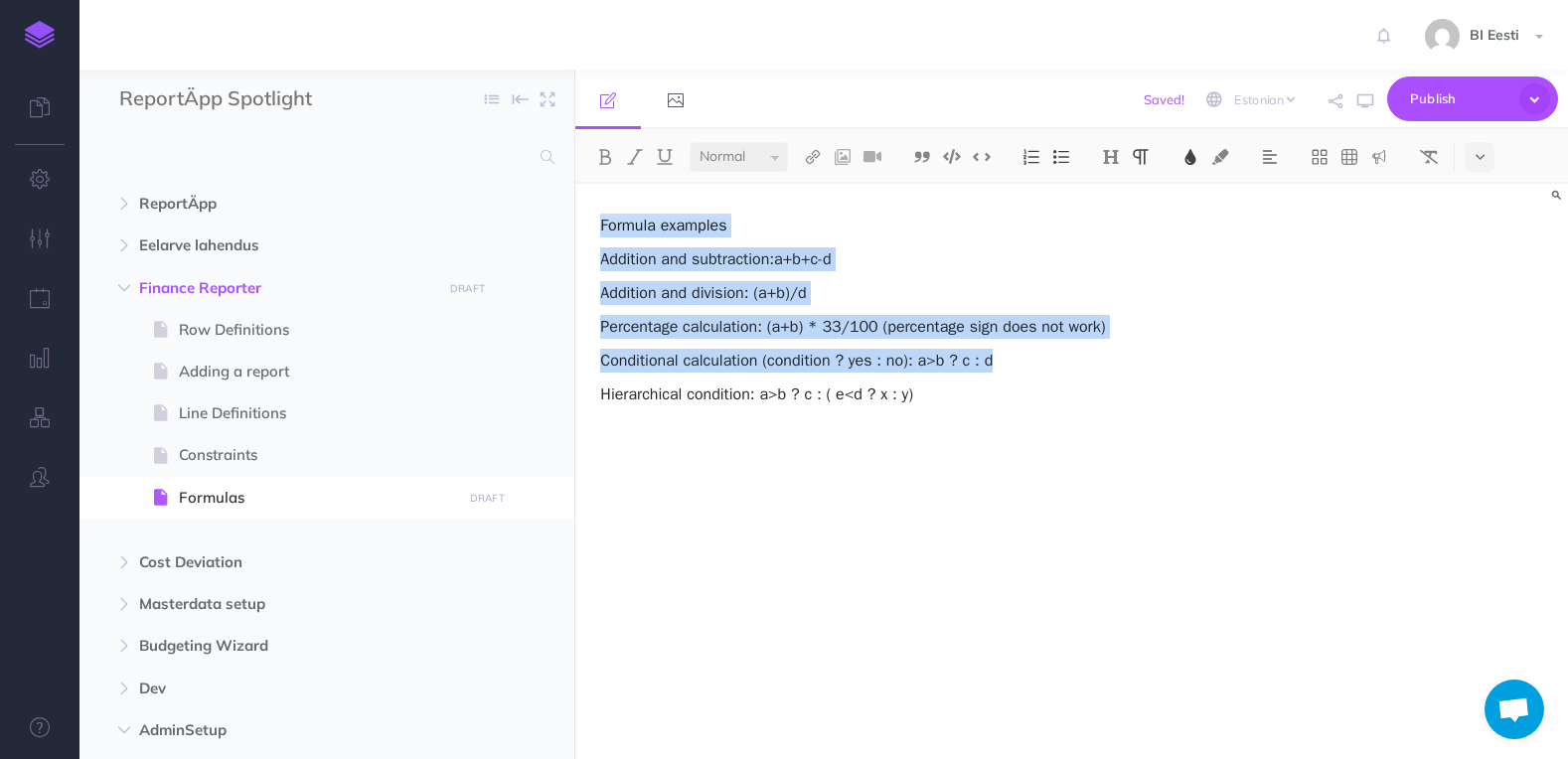 click on "Formula examples Addition and subtraction:a+b+c-d Addition and division: (a+b)/d Percentage calculation: (a+b) * 33/100 (percentage sign does not work) Conditional calculation (condition ? yes : no): a>b ? c : d Hierarchical condition: a>b ? c : ( e>d ? x : y)" at bounding box center (922, 316) 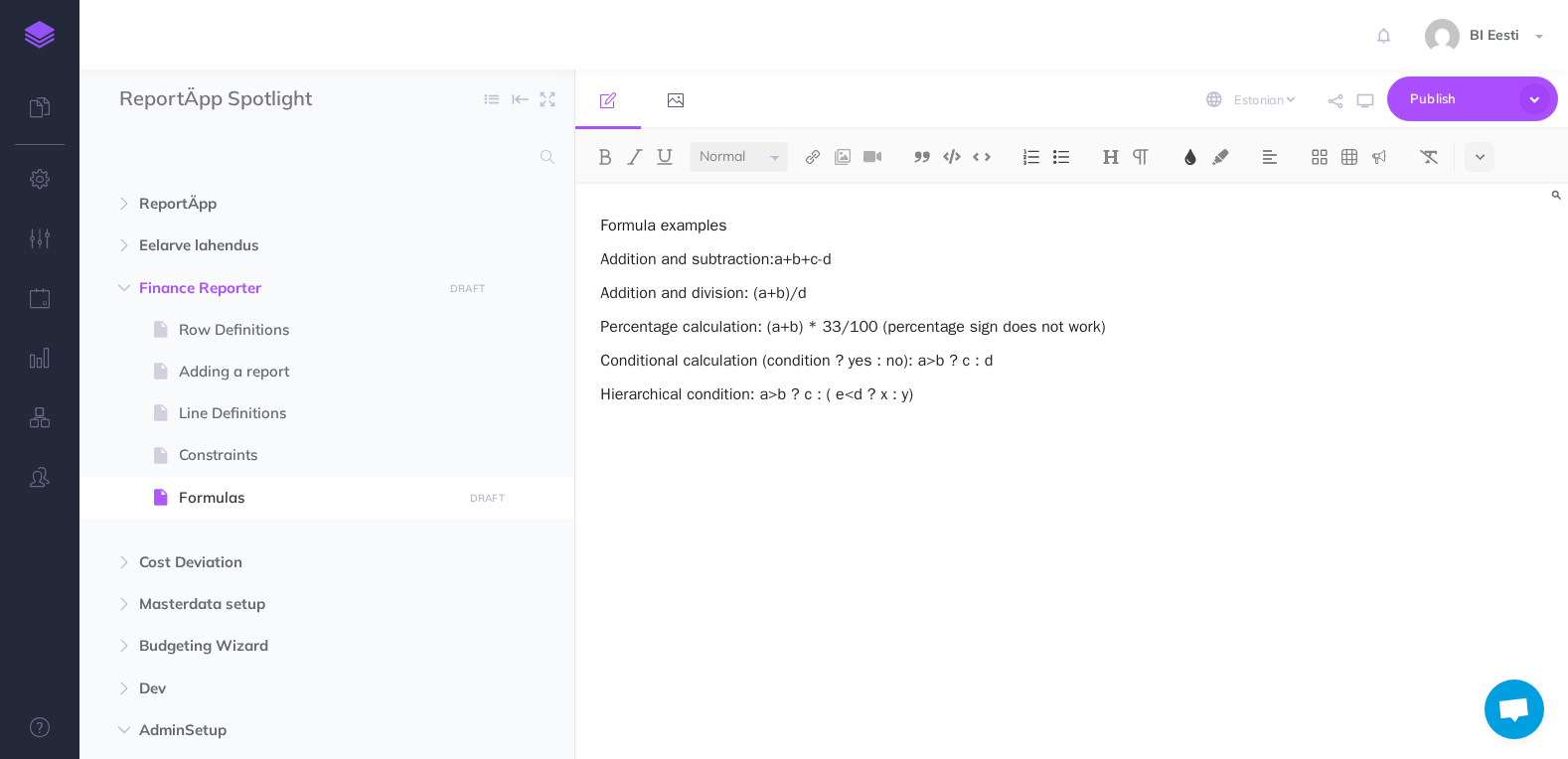 click on "Small   Normal   Large" at bounding box center (738, 157) 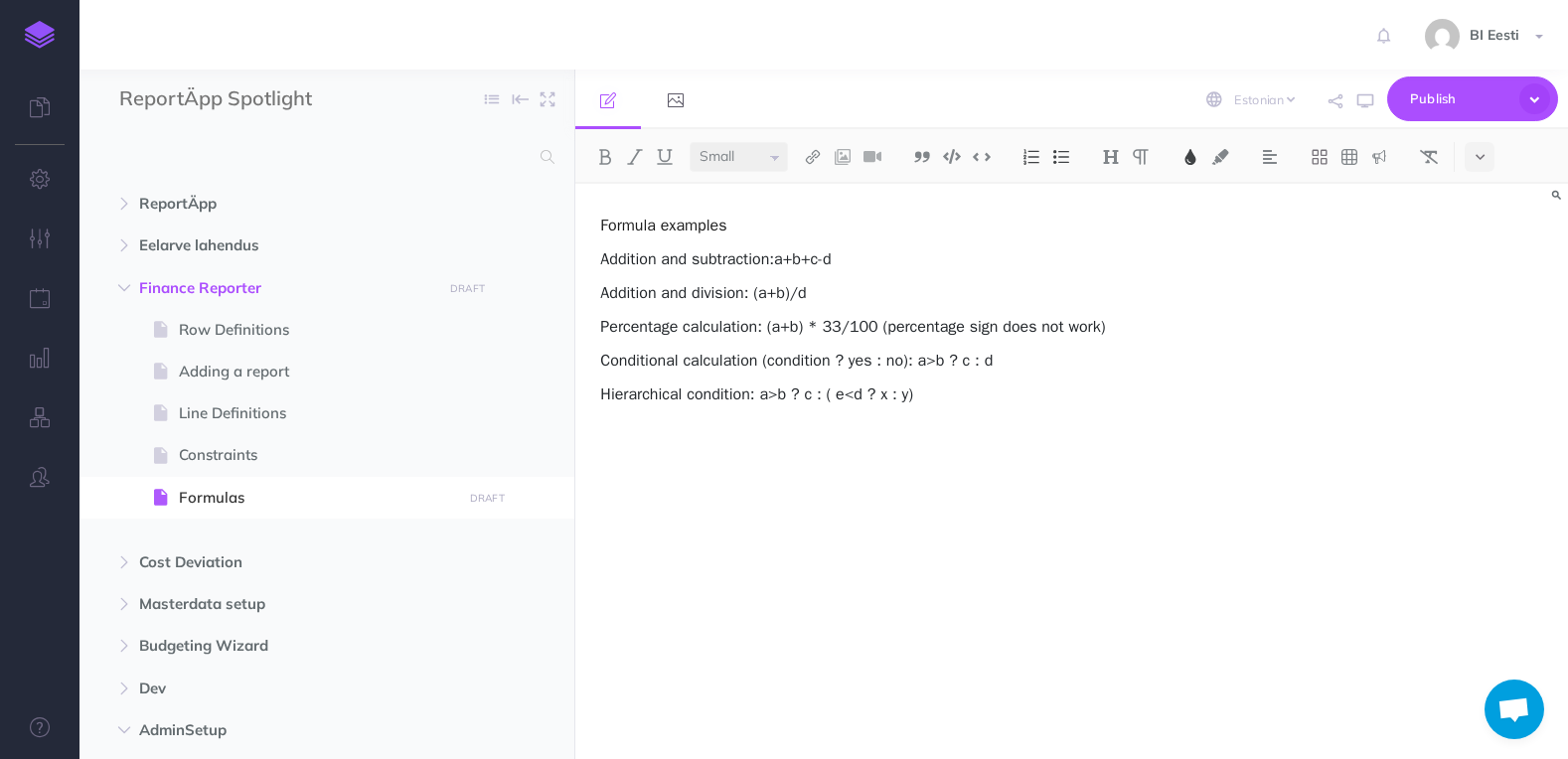 click on "Small   Normal   Large" at bounding box center [738, 157] 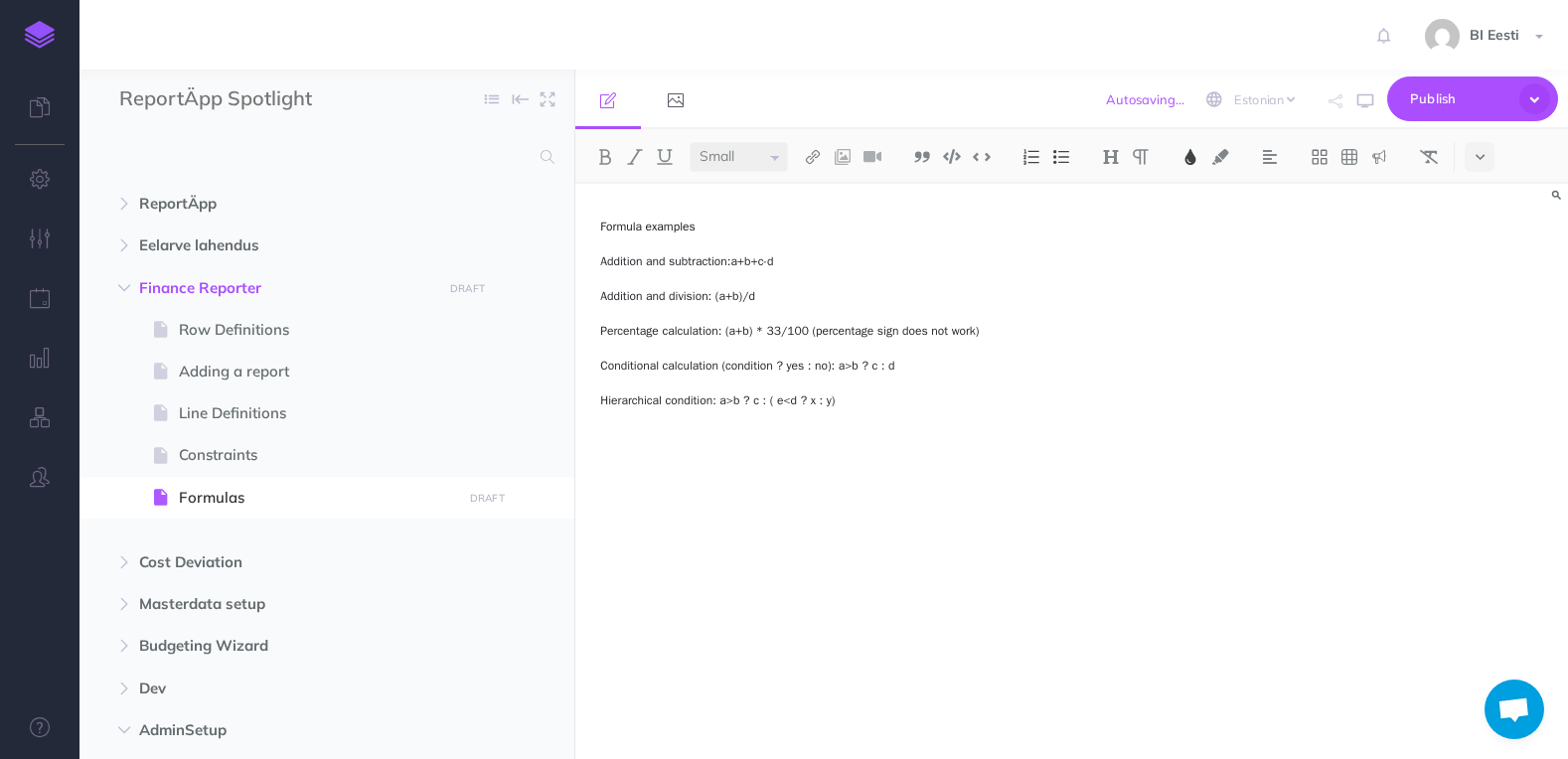 select on "null" 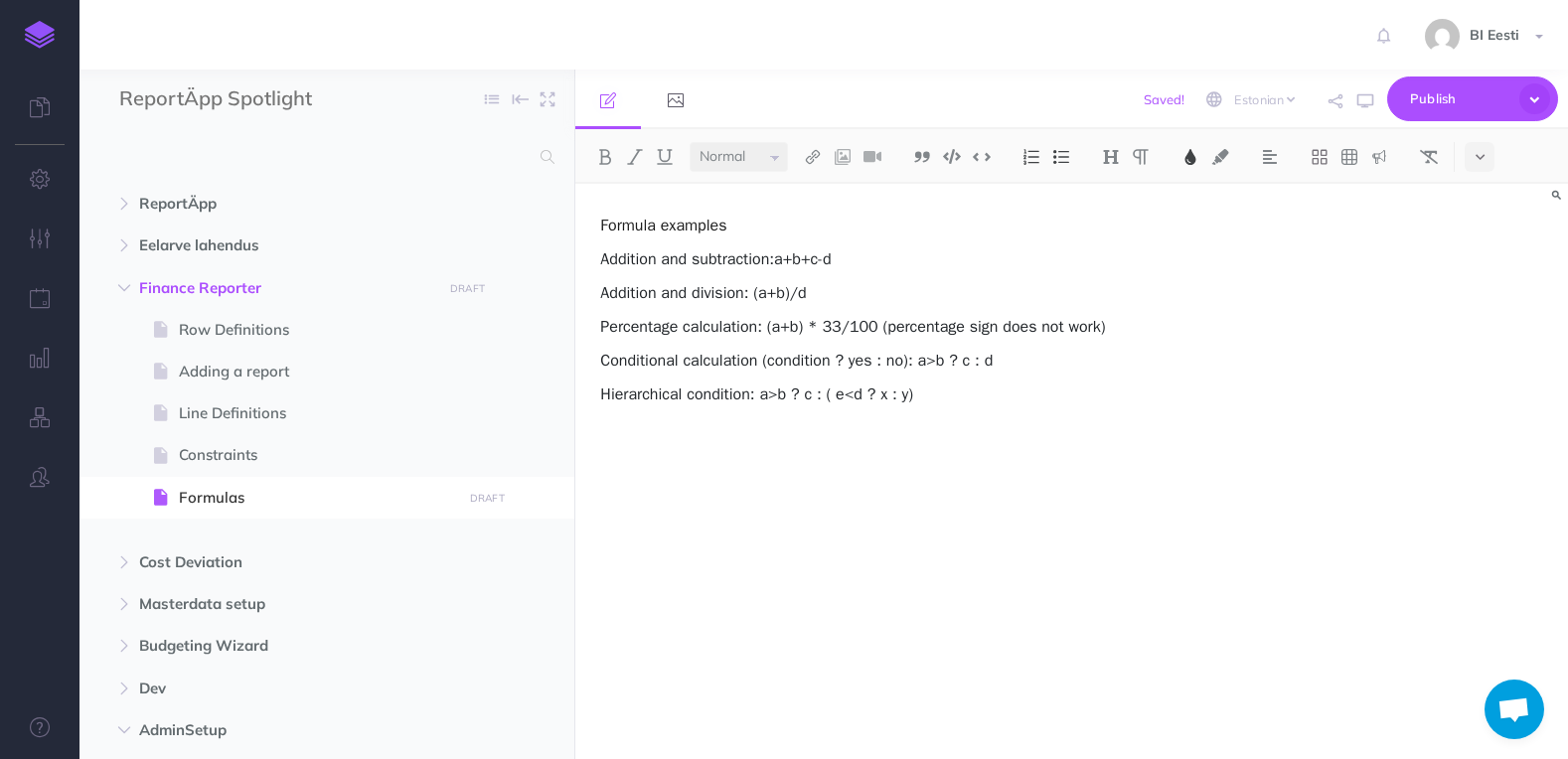 click on "Hierarchical condition: a>b ? c : ( e<d ? x : y)" at bounding box center (922, 394) 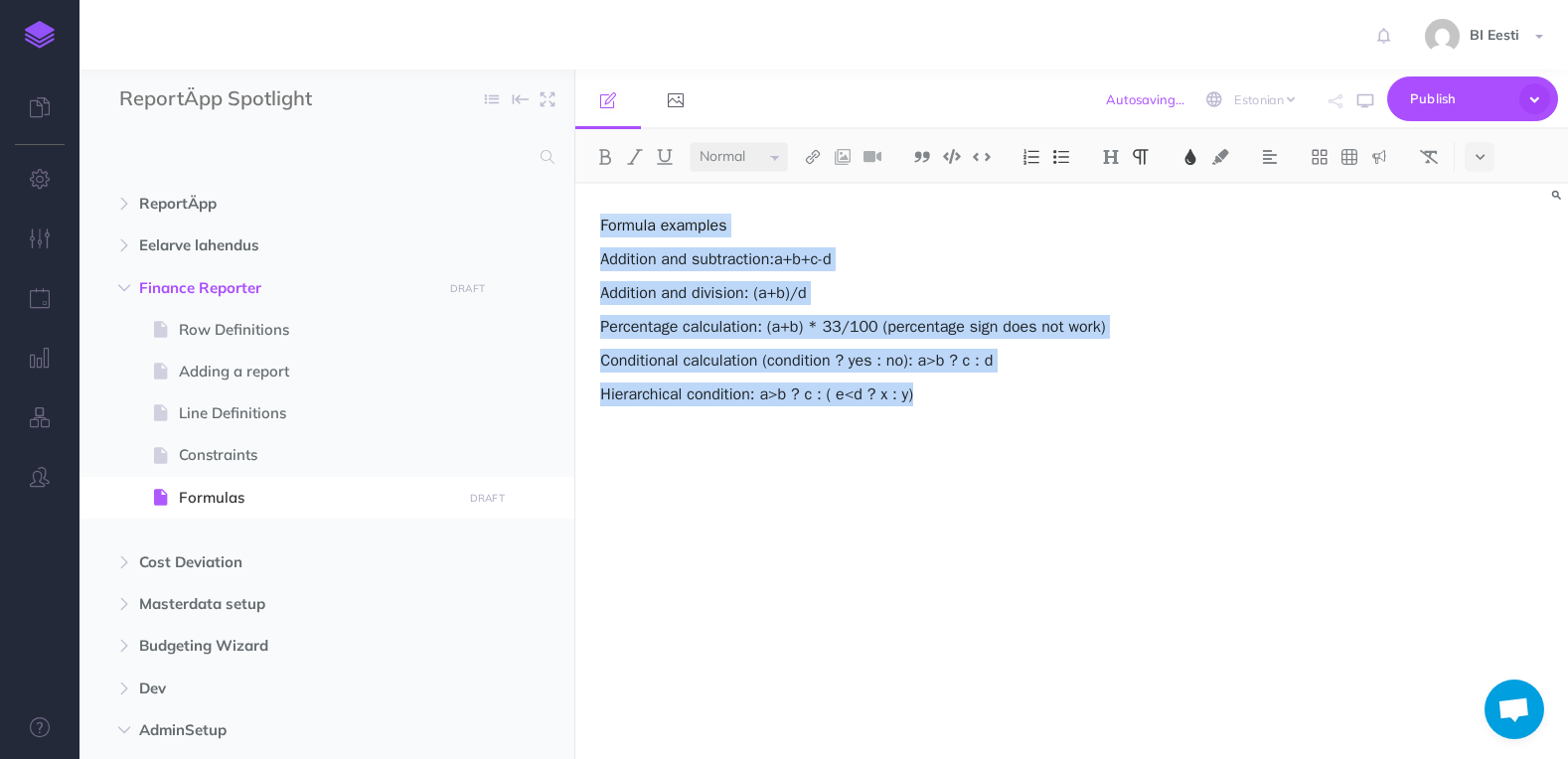 drag, startPoint x: 941, startPoint y: 398, endPoint x: 596, endPoint y: 222, distance: 387.29963 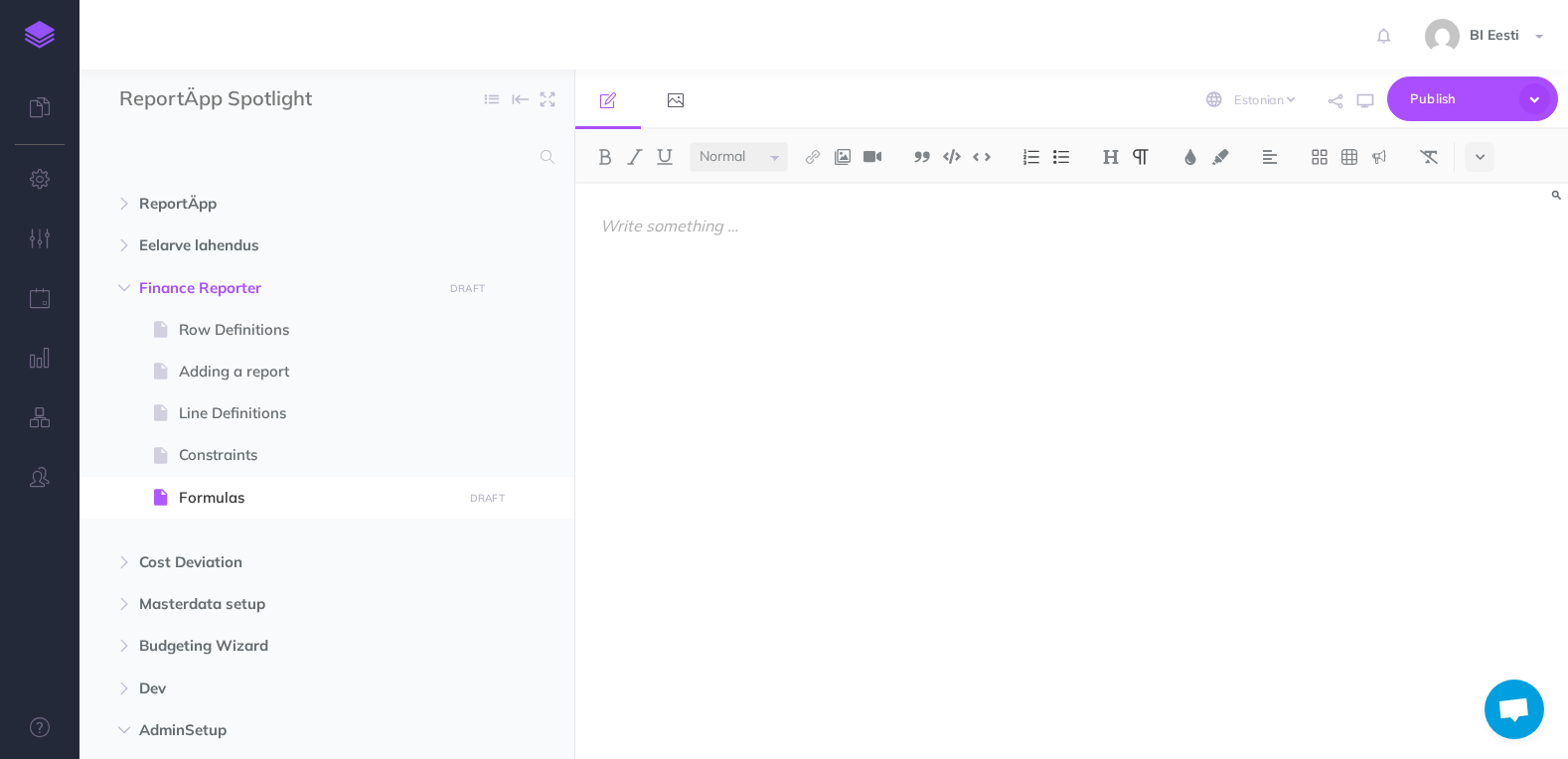 click at bounding box center [922, 461] 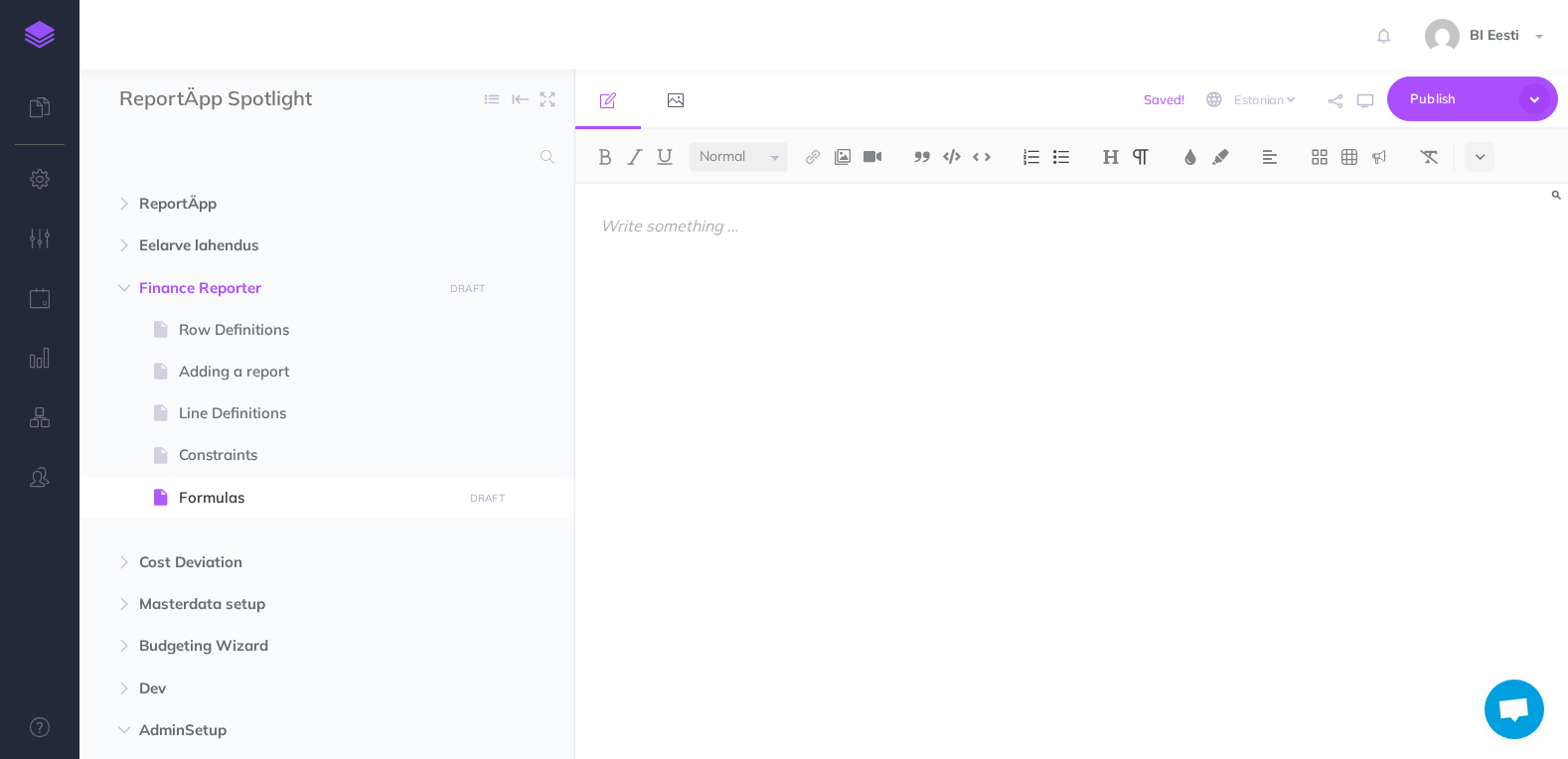 type 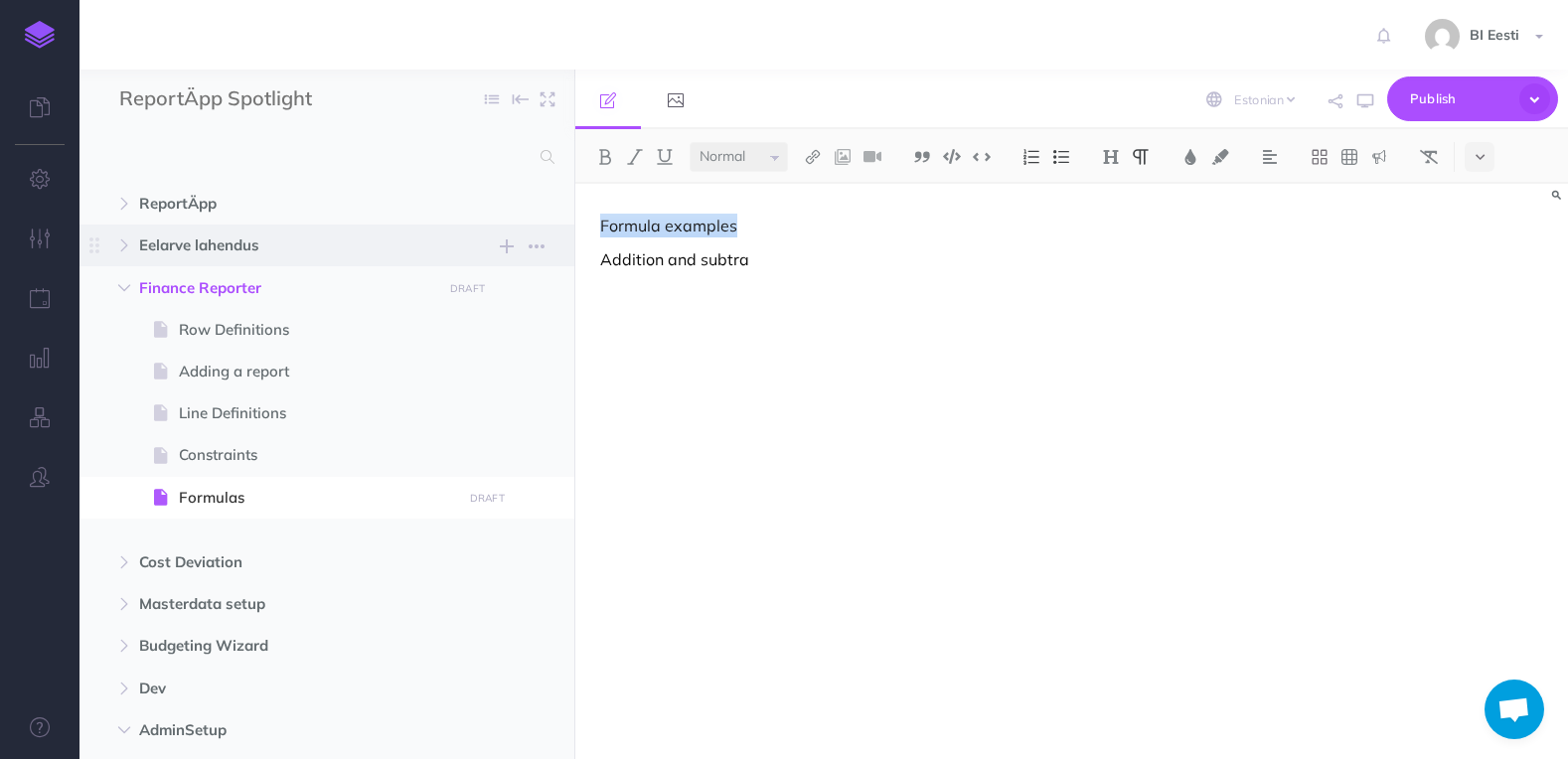 drag, startPoint x: 742, startPoint y: 224, endPoint x: 573, endPoint y: 233, distance: 169.23948 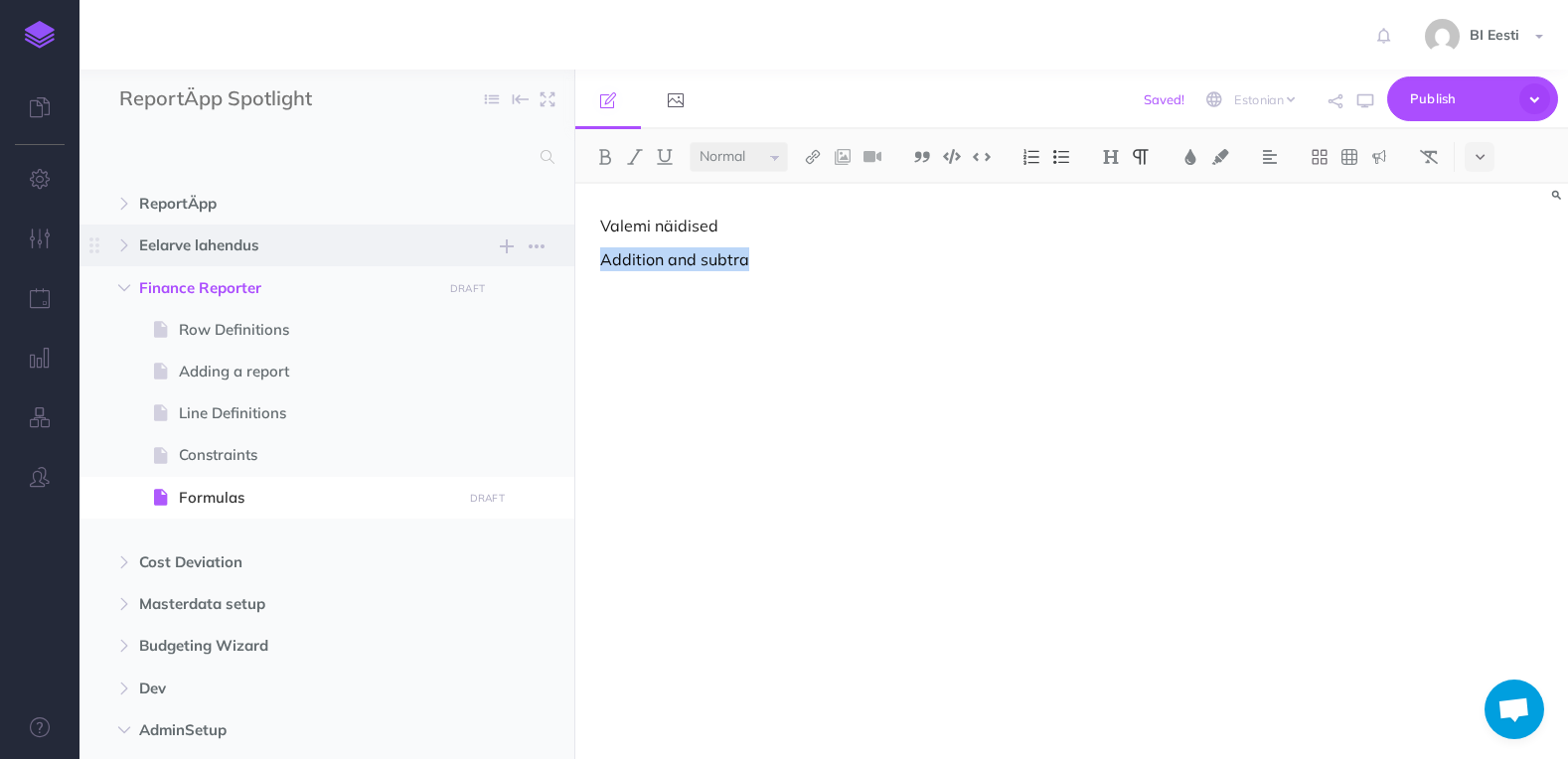 drag, startPoint x: 775, startPoint y: 268, endPoint x: 574, endPoint y: 263, distance: 201.06218 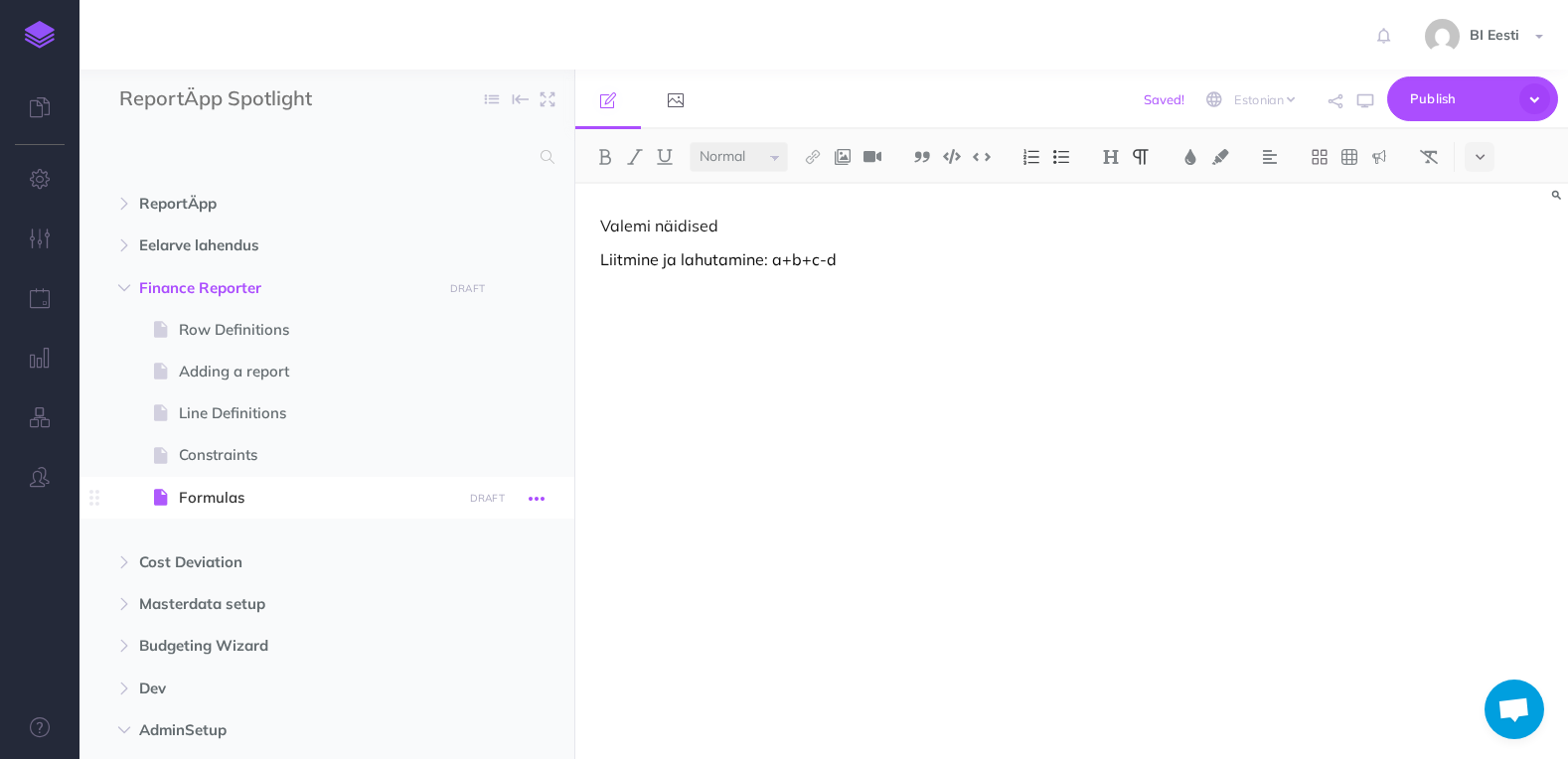 click at bounding box center (537, 499) 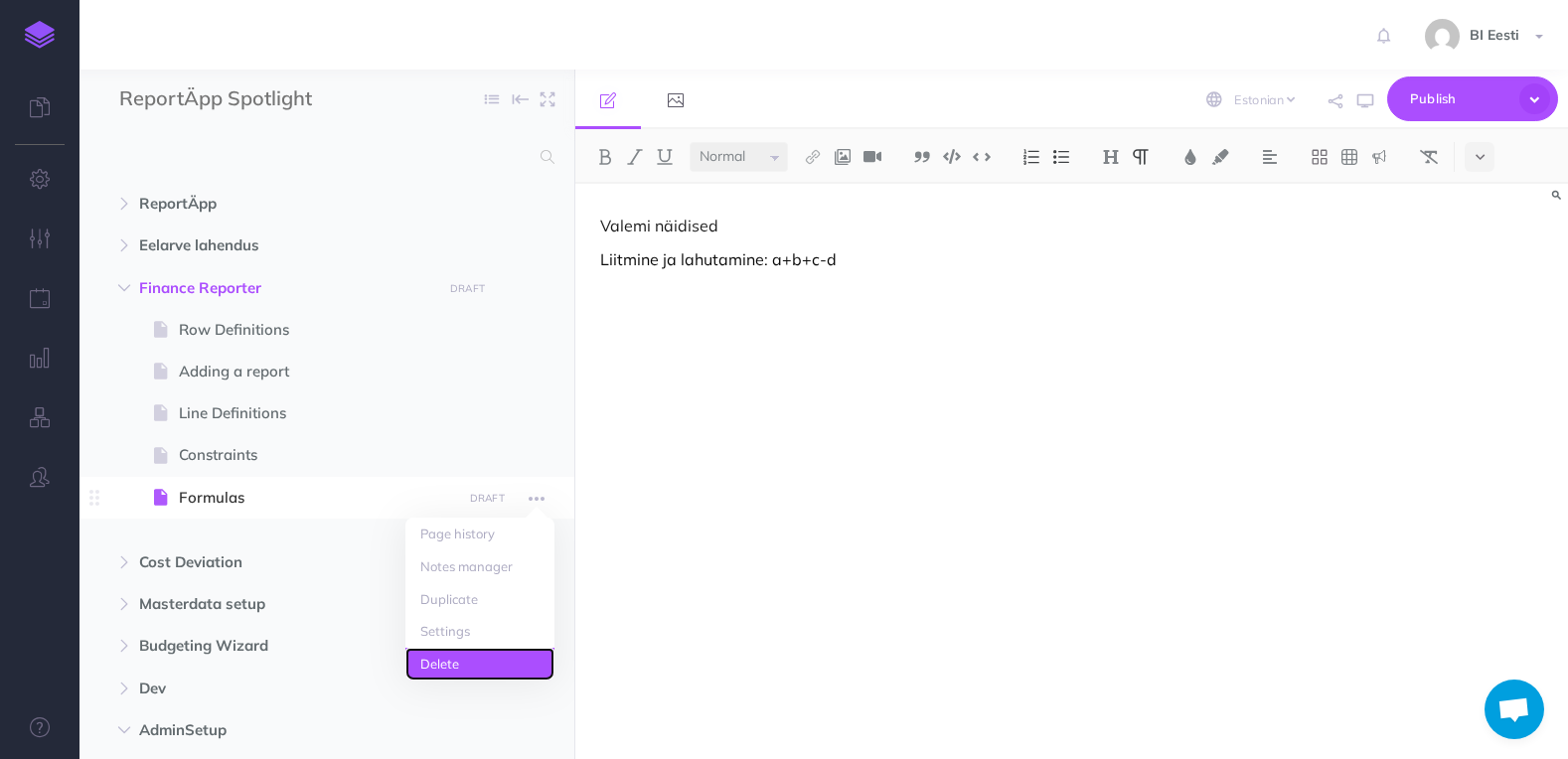 click on "Delete" at bounding box center (480, 664) 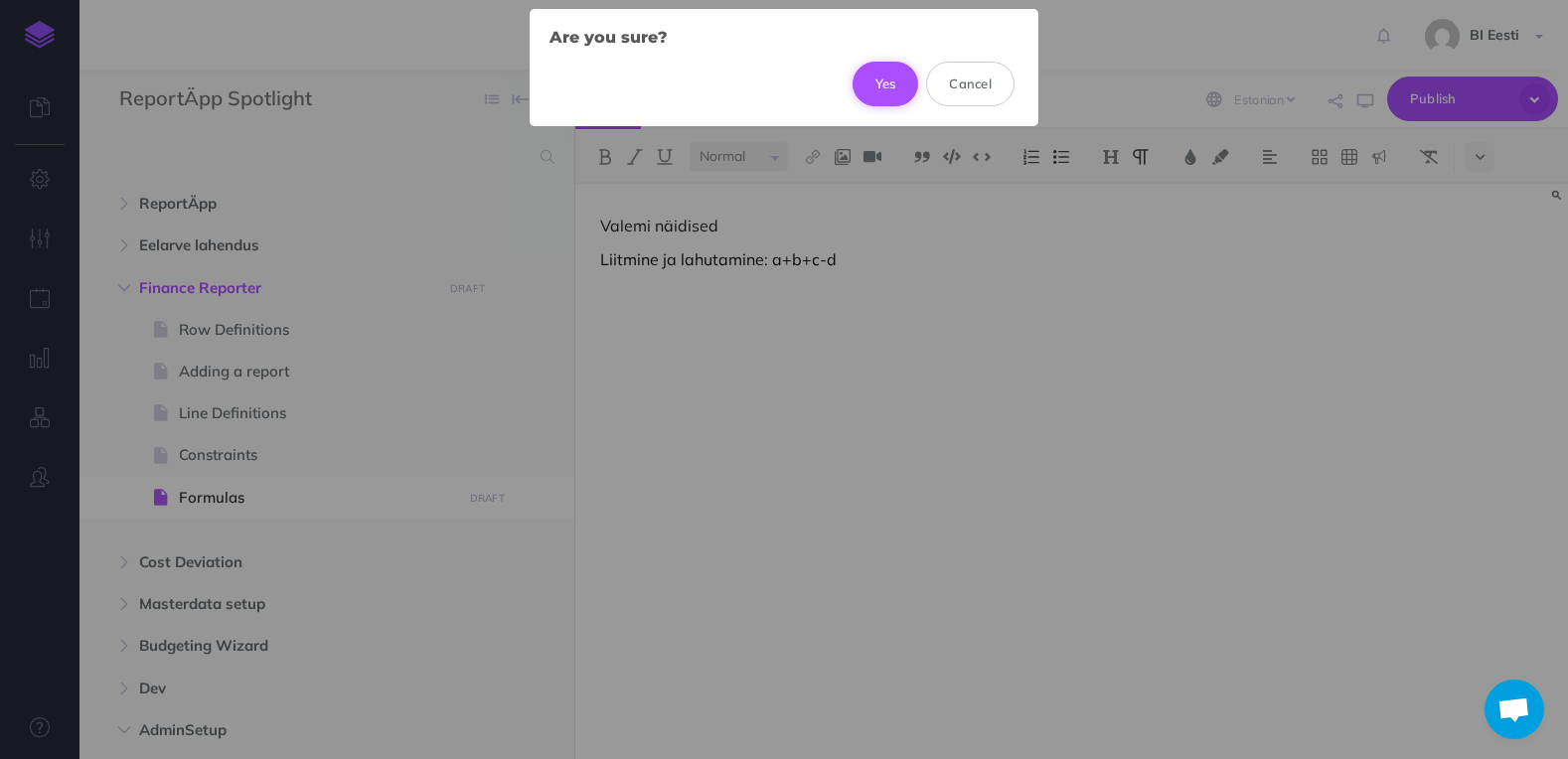 click on "Yes" at bounding box center (885, 83) 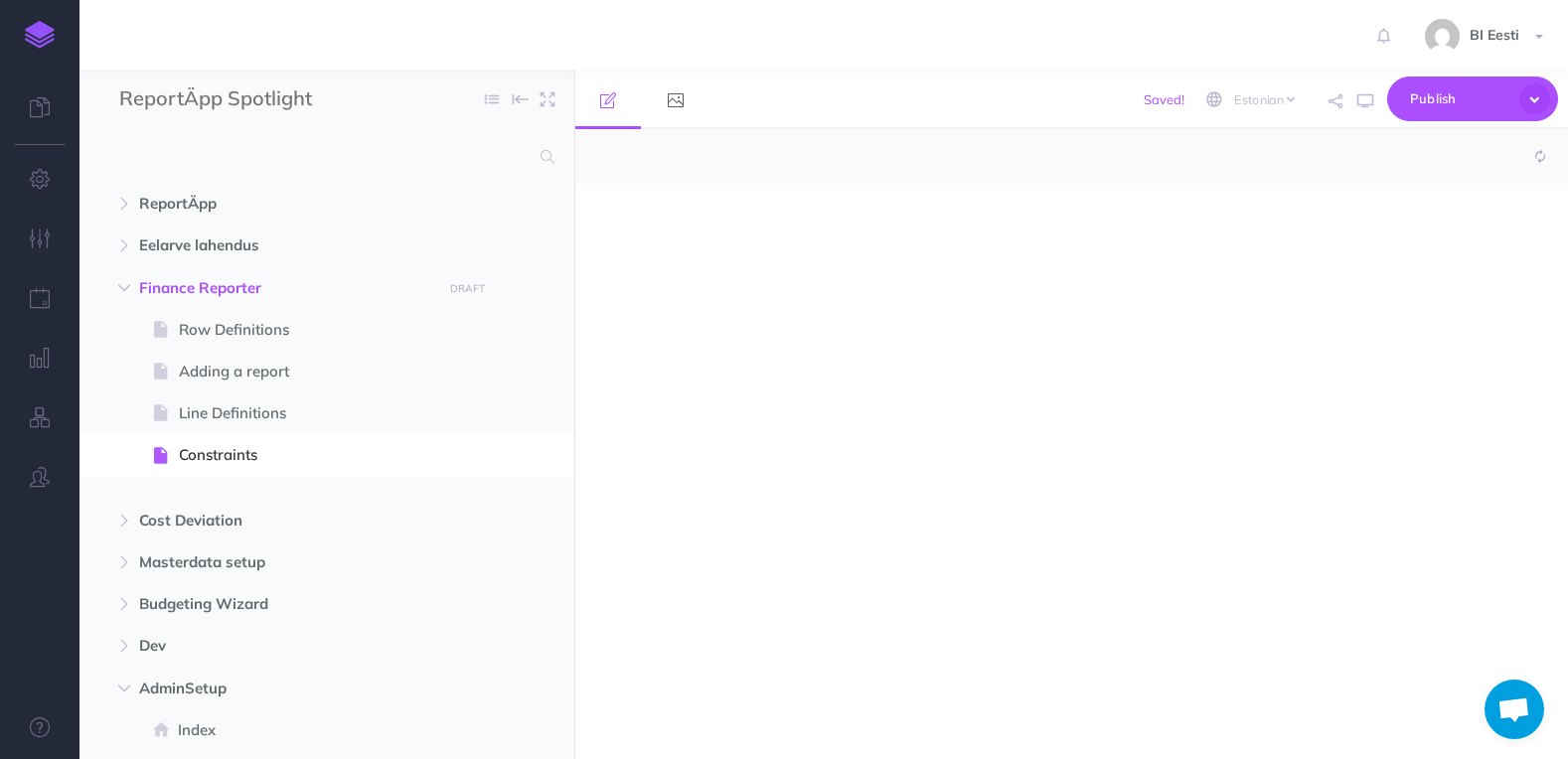 select on "null" 